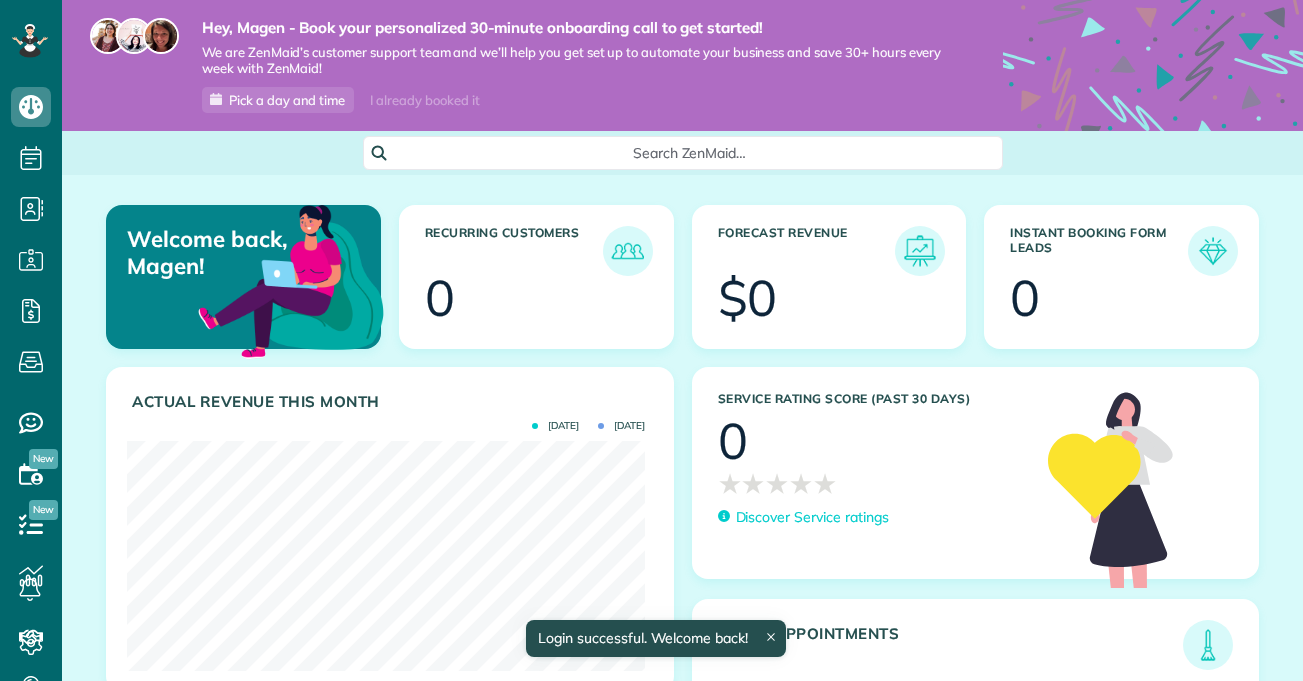 scroll, scrollTop: 0, scrollLeft: 0, axis: both 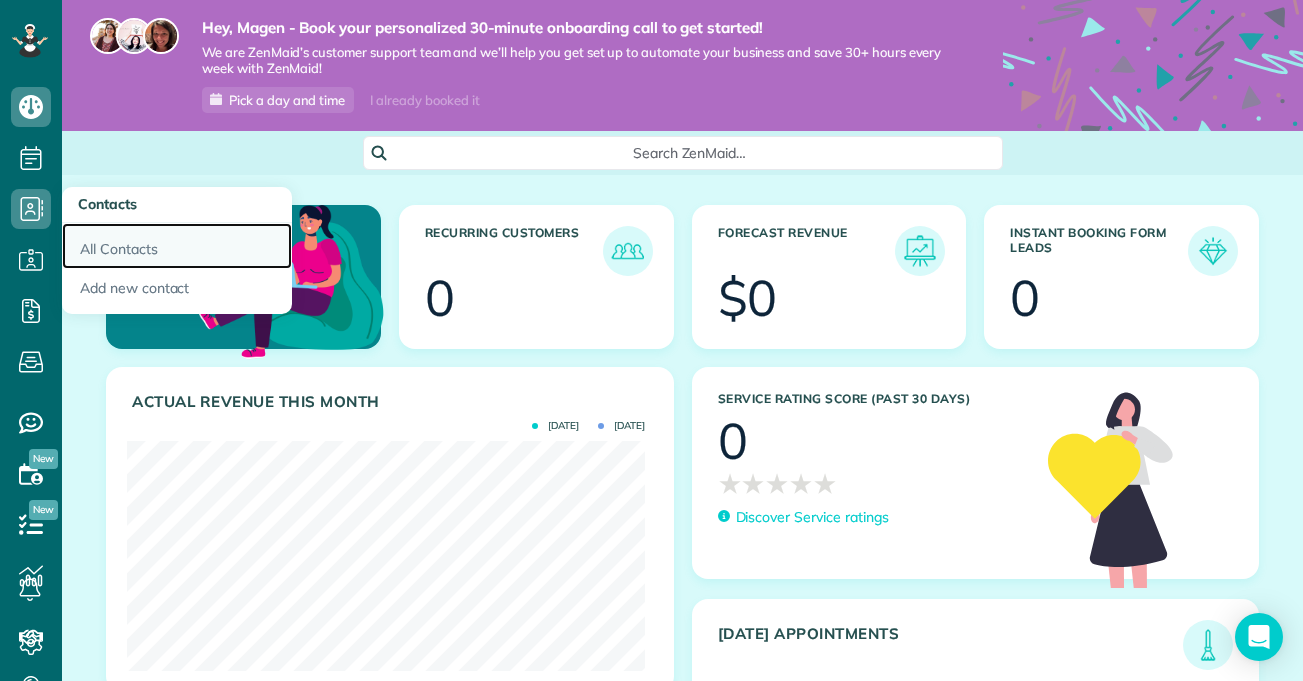 click on "All Contacts" at bounding box center [177, 246] 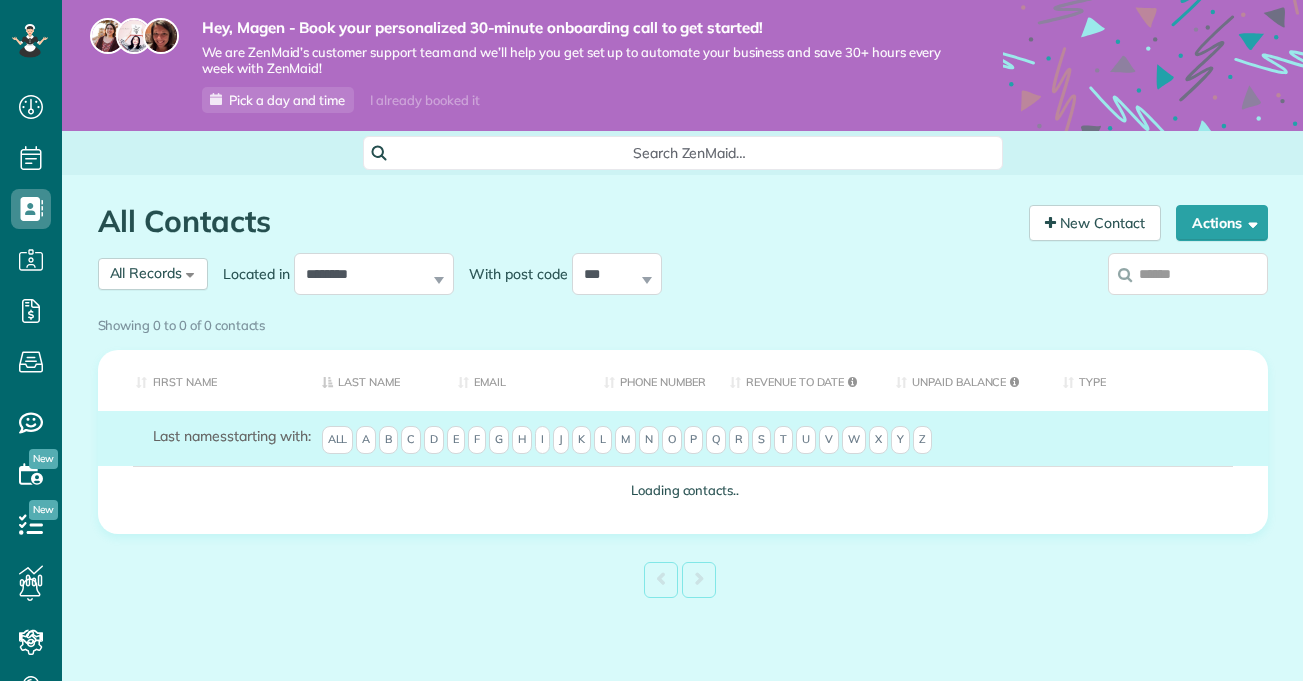 scroll, scrollTop: 0, scrollLeft: 0, axis: both 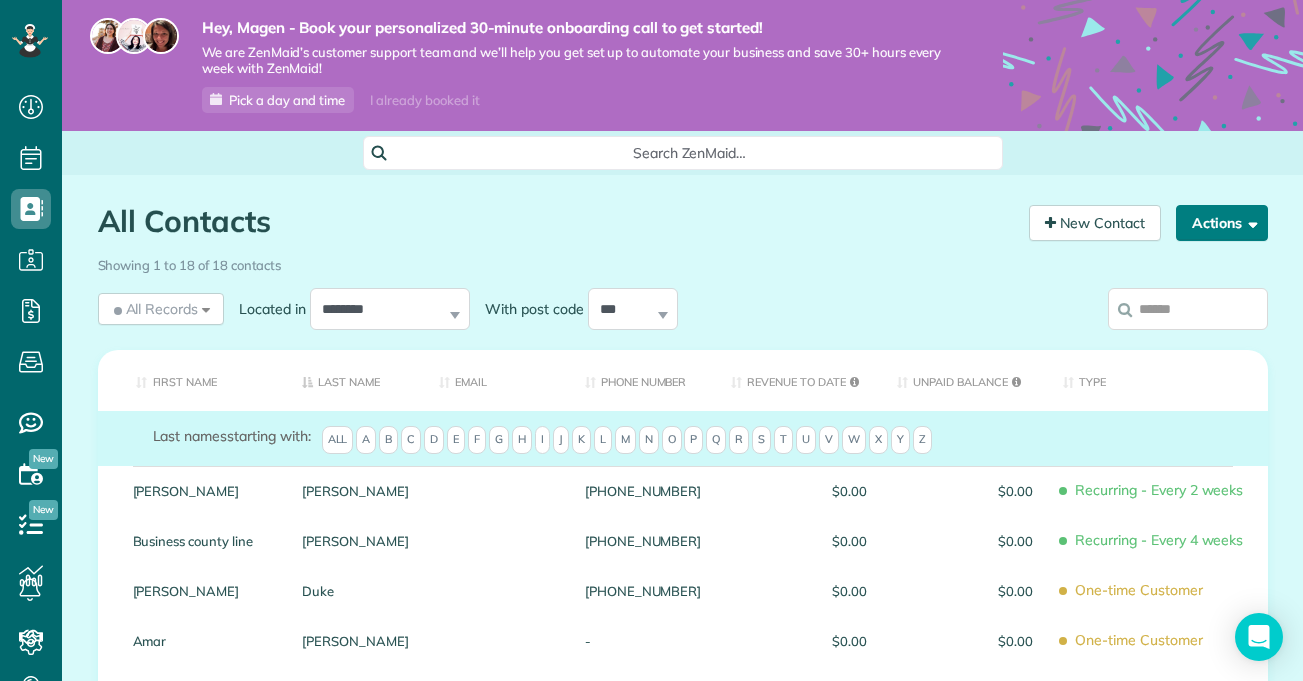 click on "Actions" at bounding box center [1222, 223] 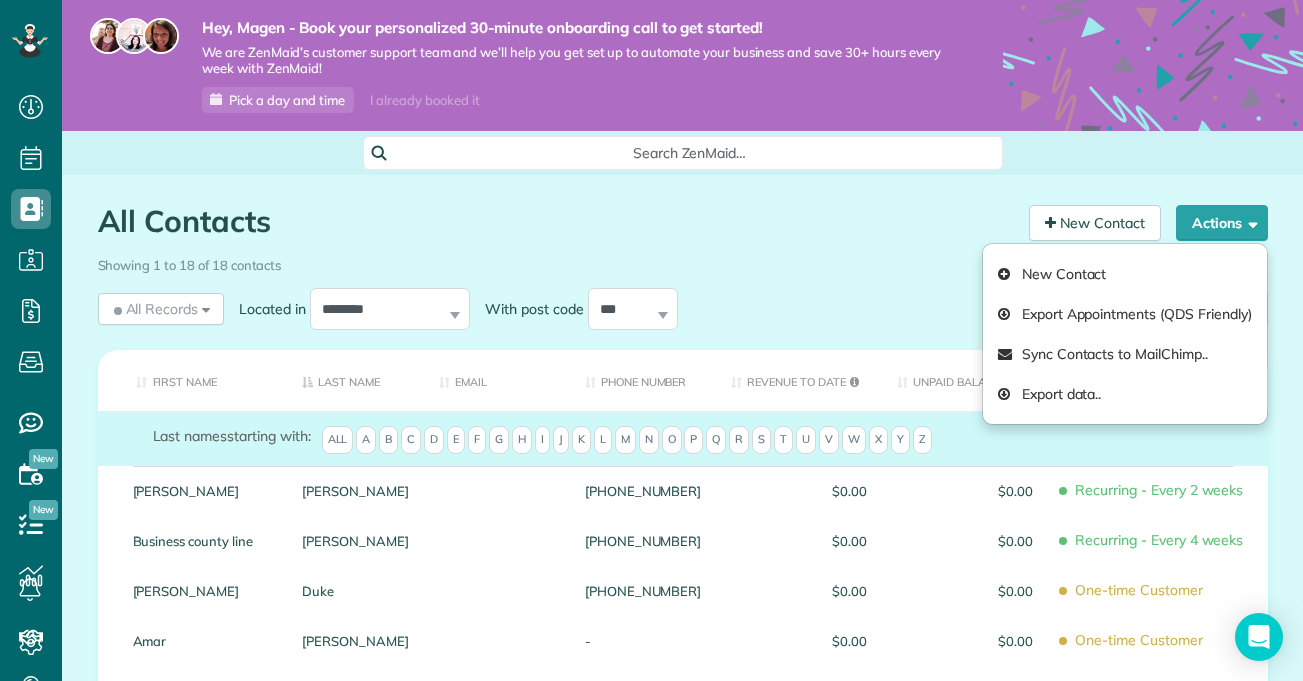 click on "All Contacts" at bounding box center (556, 221) 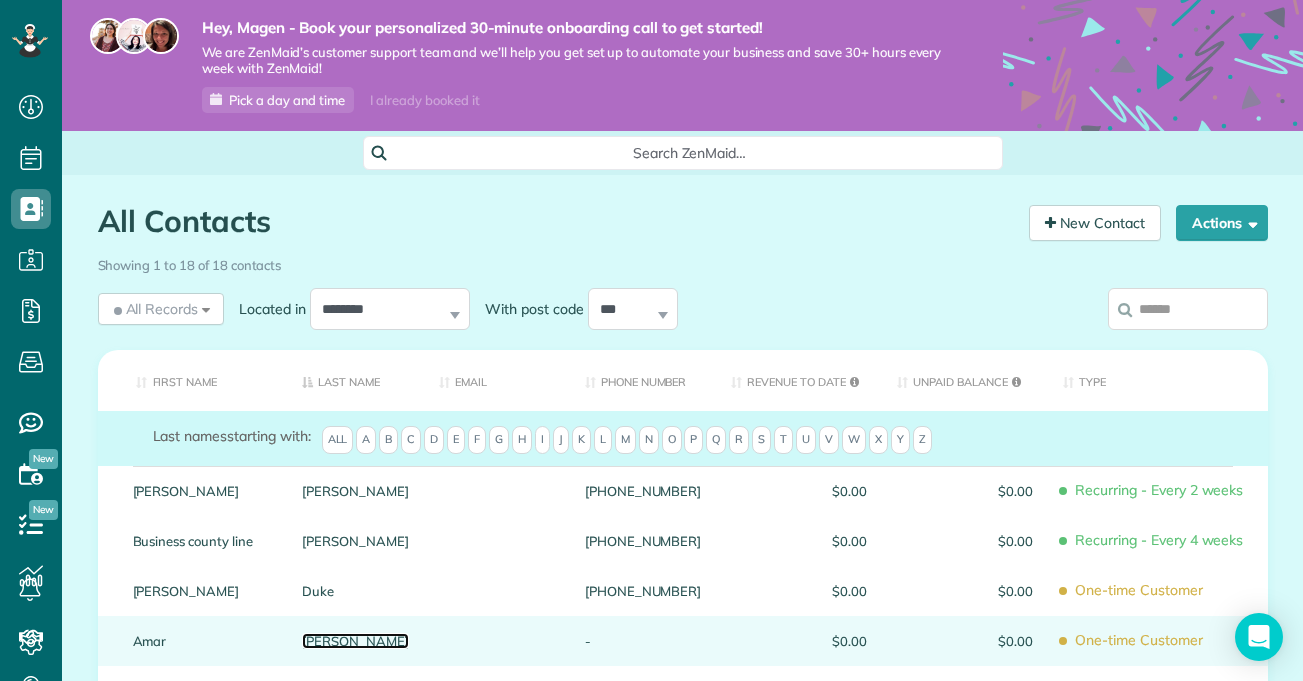 click on "[PERSON_NAME]" at bounding box center [355, 641] 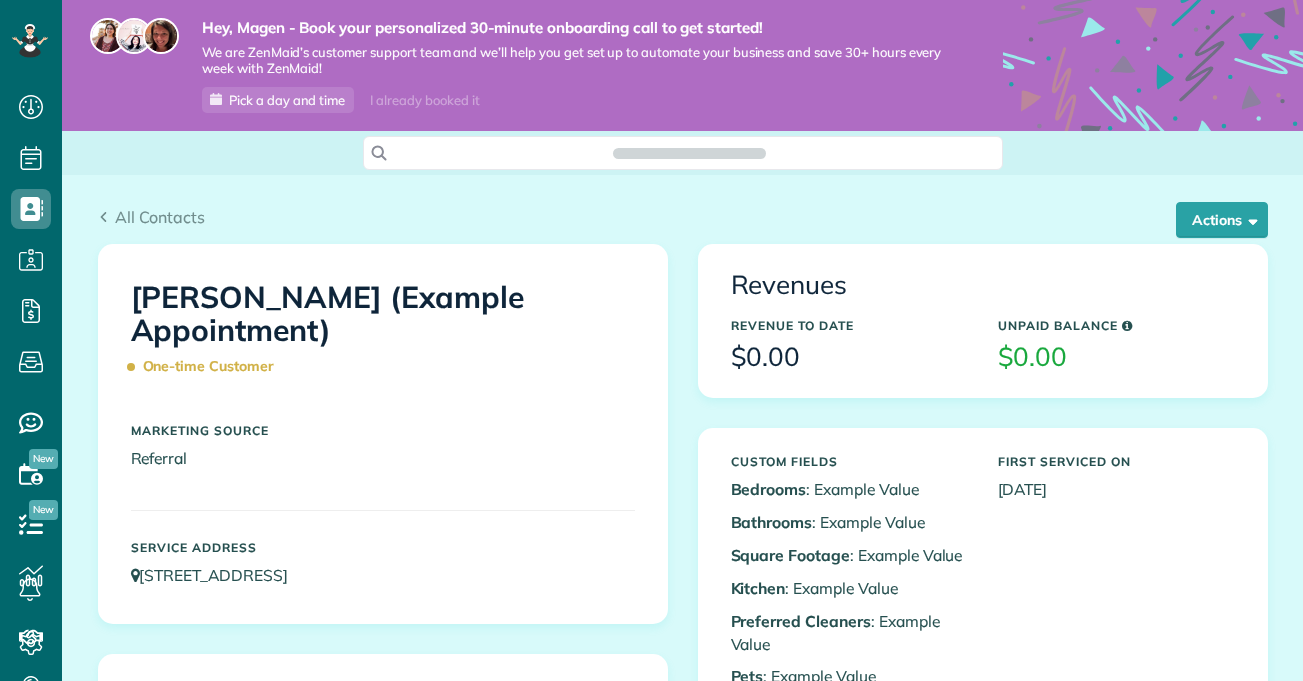 scroll, scrollTop: 0, scrollLeft: 0, axis: both 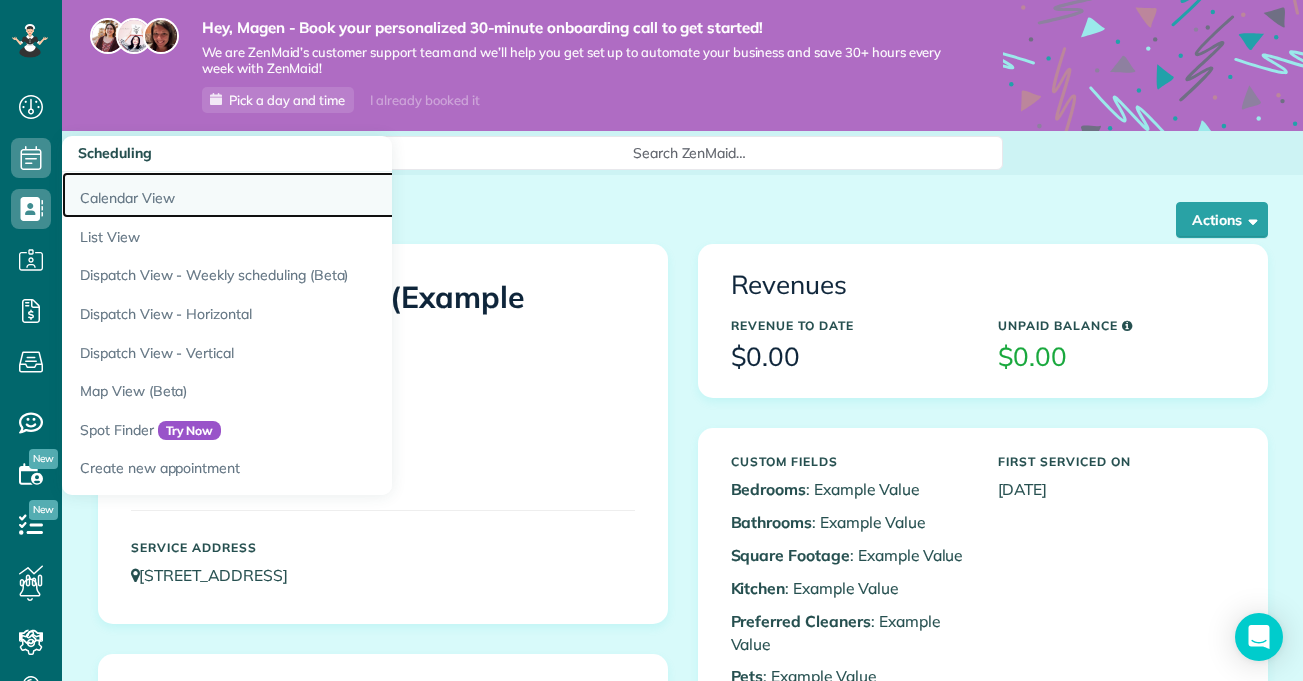 click on "Calendar View" at bounding box center (312, 195) 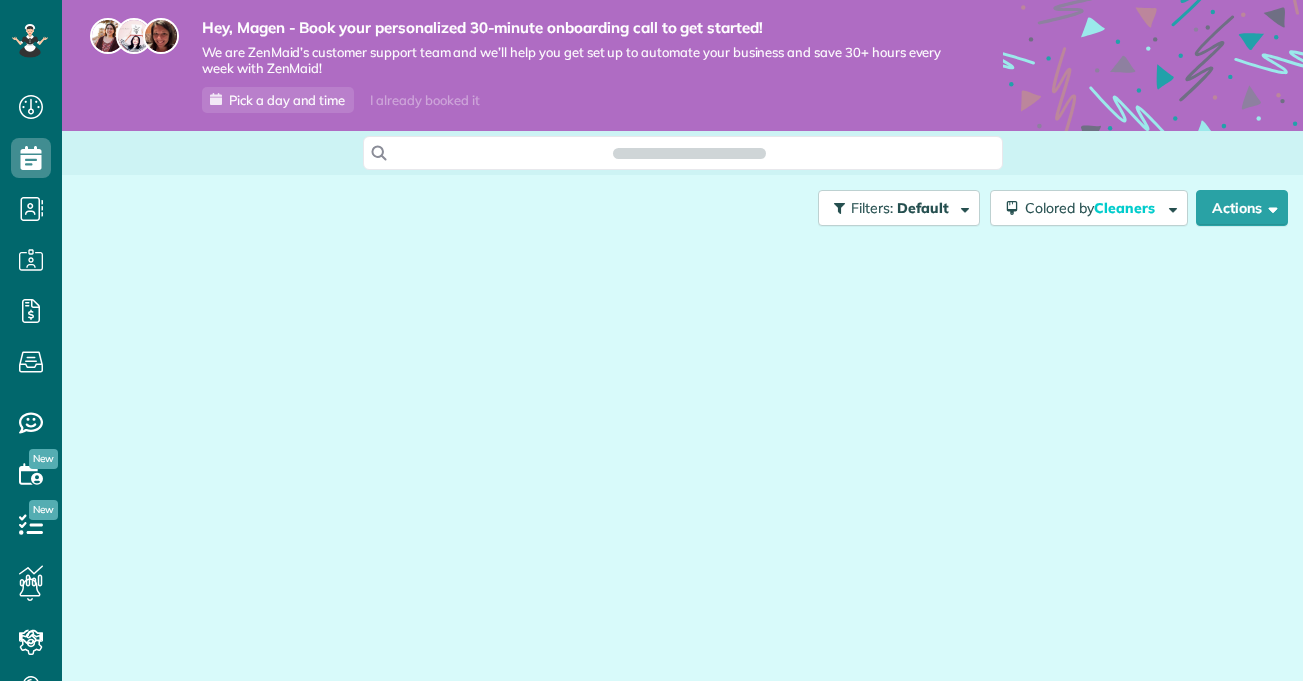 scroll, scrollTop: 0, scrollLeft: 0, axis: both 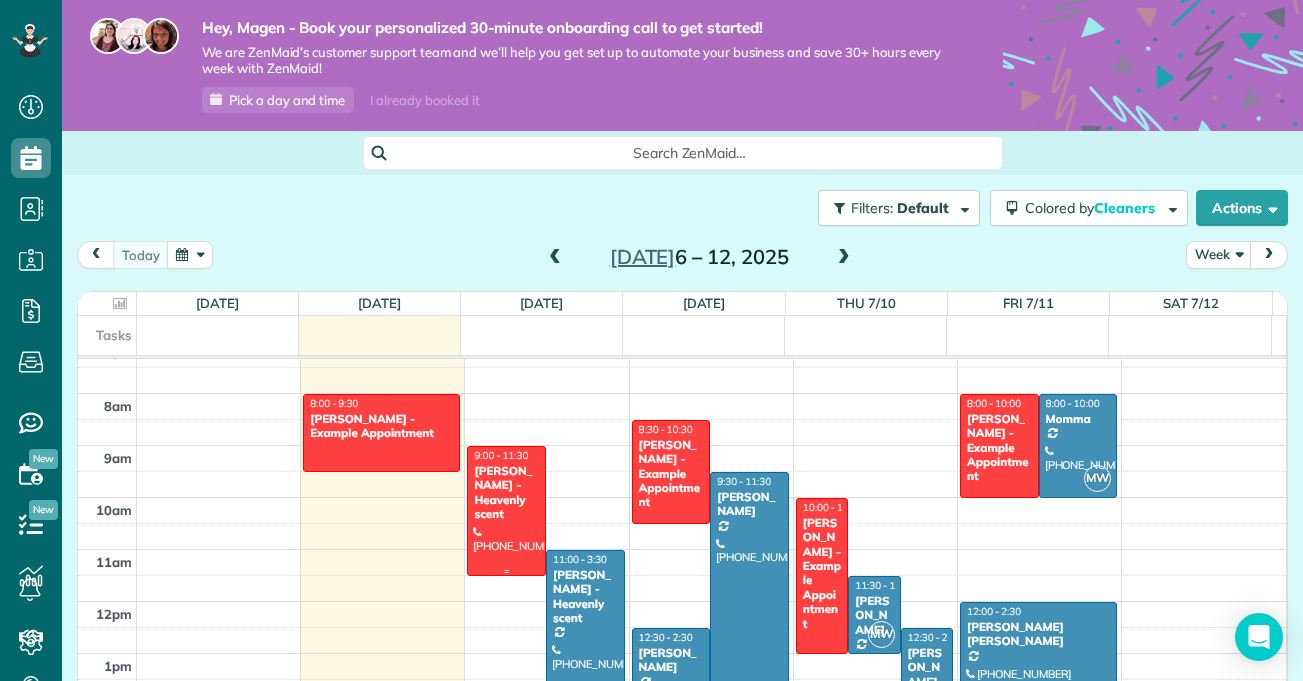 click on "Mary Green - Heavenly scent" at bounding box center [506, 493] 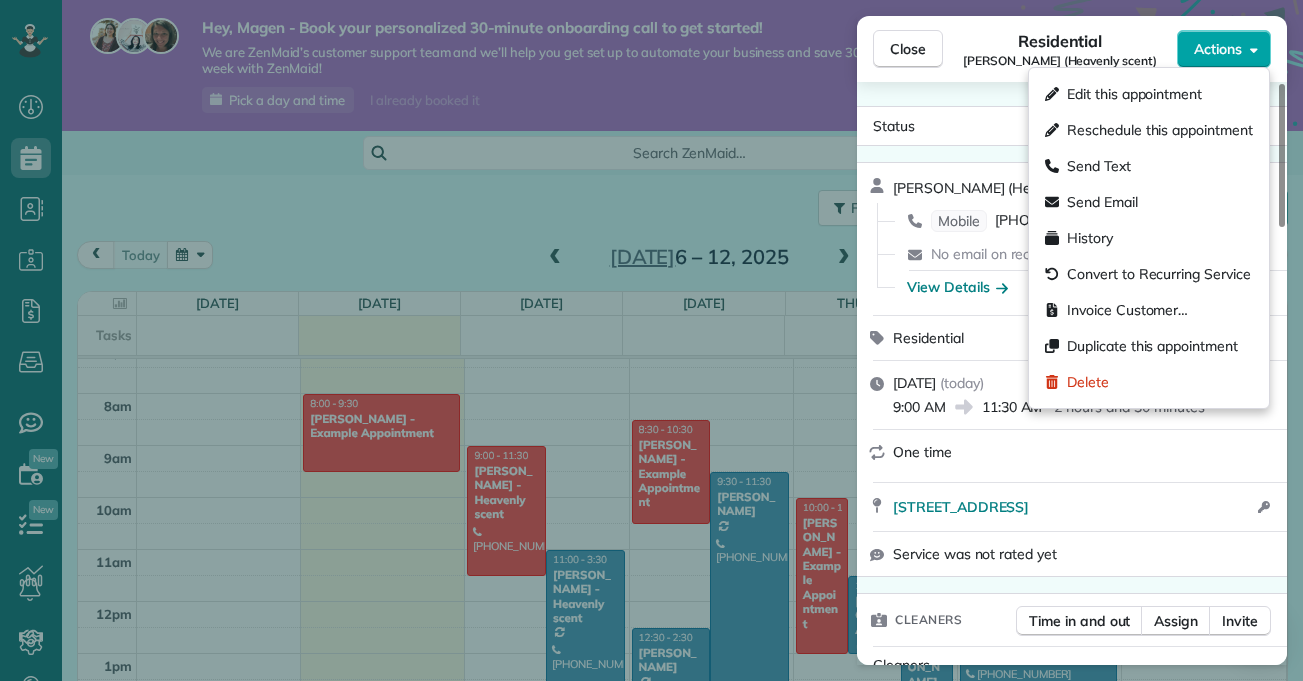 click on "Actions" at bounding box center (1218, 49) 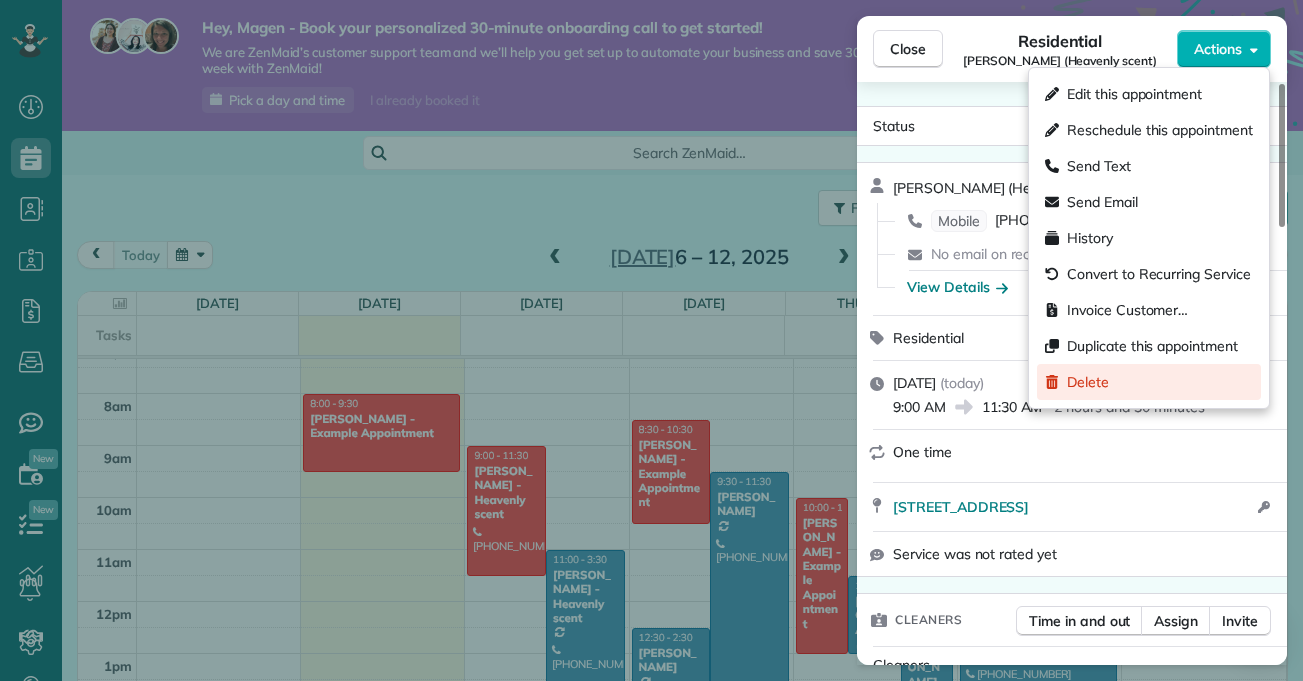 click on "Delete" at bounding box center (1088, 382) 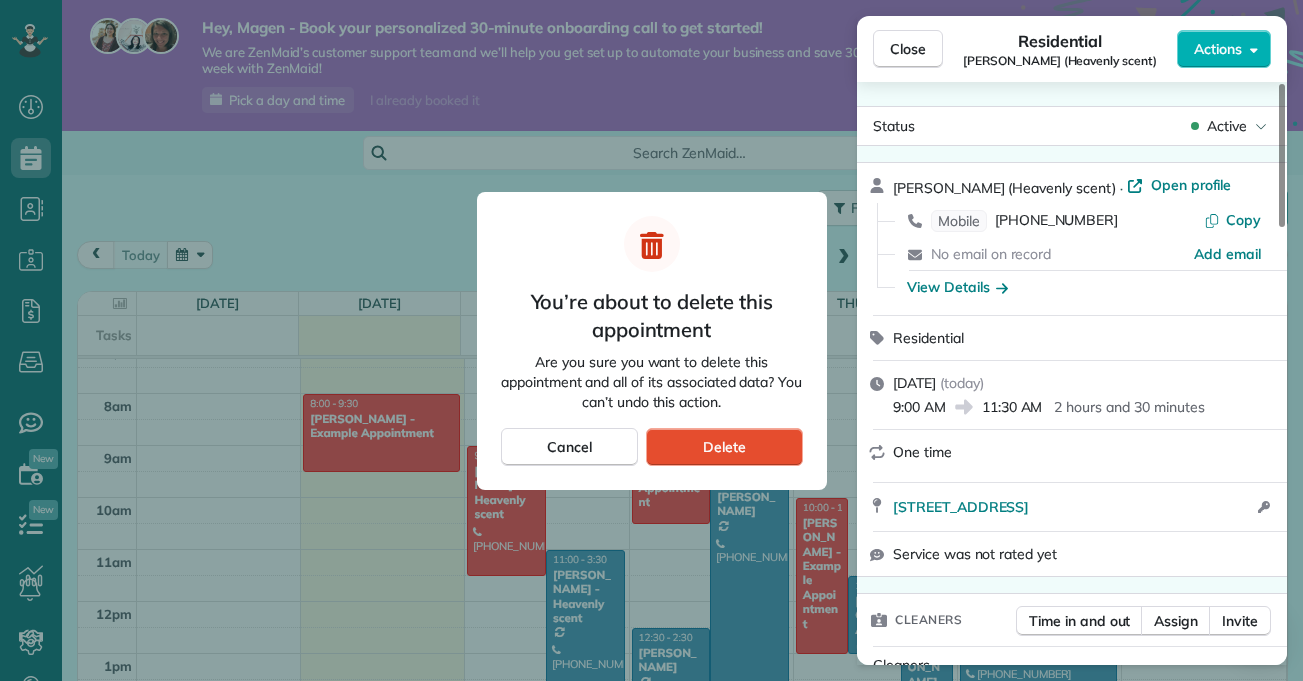 click at bounding box center [651, 340] 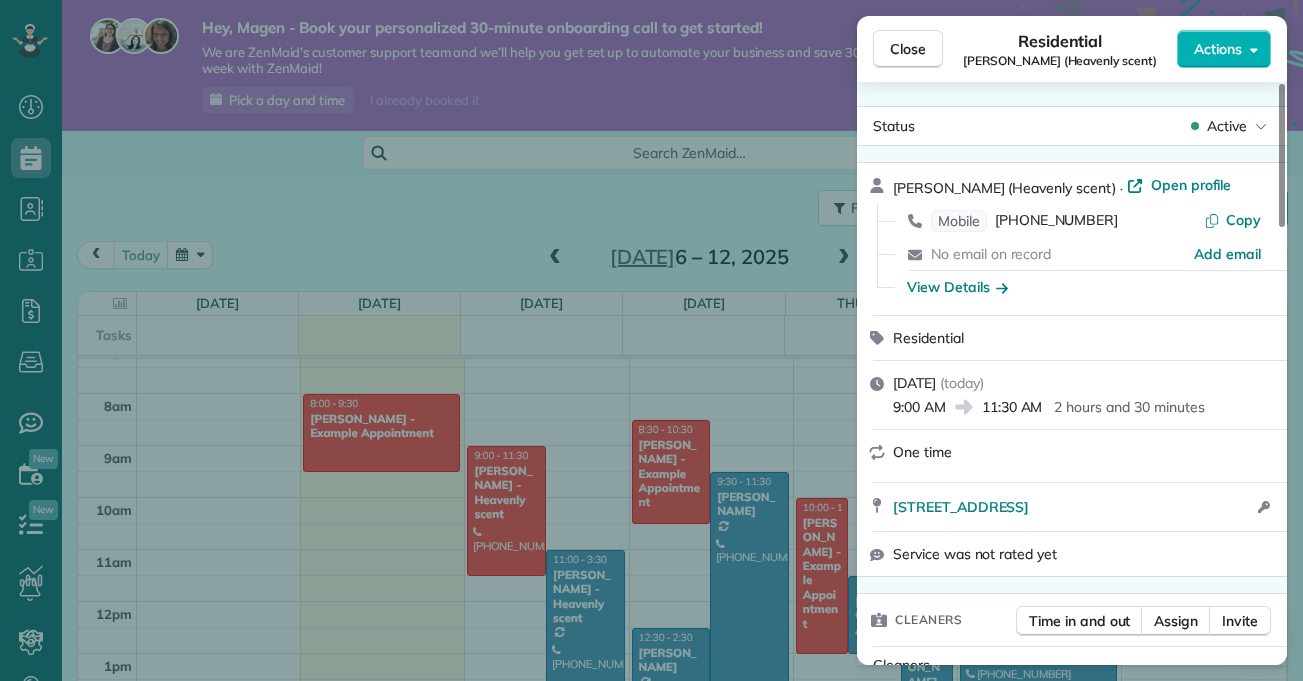 click on "Close Residential Mary Green (Heavenly scent) Actions Status Active Mary Green (Heavenly scent) · Open profile Mobile (205) 296-6470 Copy No email on record Add email View Details Residential Tuesday, July 08, 2025 ( today ) 9:00 AM 11:30 AM 2 hours and 30 minutes One time 8970 Bolsa Avenue Westminster CA 92683 Open access information Service was not rated yet Cleaners Time in and out Assign Invite Cleaners No cleaners assigned yet Checklist Try Now Keep this appointment up to your standards. Stay on top of every detail, keep your cleaners organised, and your client happy. Assign a checklist Watch a 5 min demo Billing Billing actions Price $0.00 Overcharge $0.00 Discount $0.00 Coupon discount - Primary tax - Secondary tax - Total appointment price $0.00 Tips collected New feature! $0.00 Mark as paid Total including tip $0.00 Get paid online in no-time! Send an invoice and reward your cleaners with tips Charge customer credit card Appointment custom fields No custom fields to display Work items Notes 1 0 ( )" at bounding box center (651, 340) 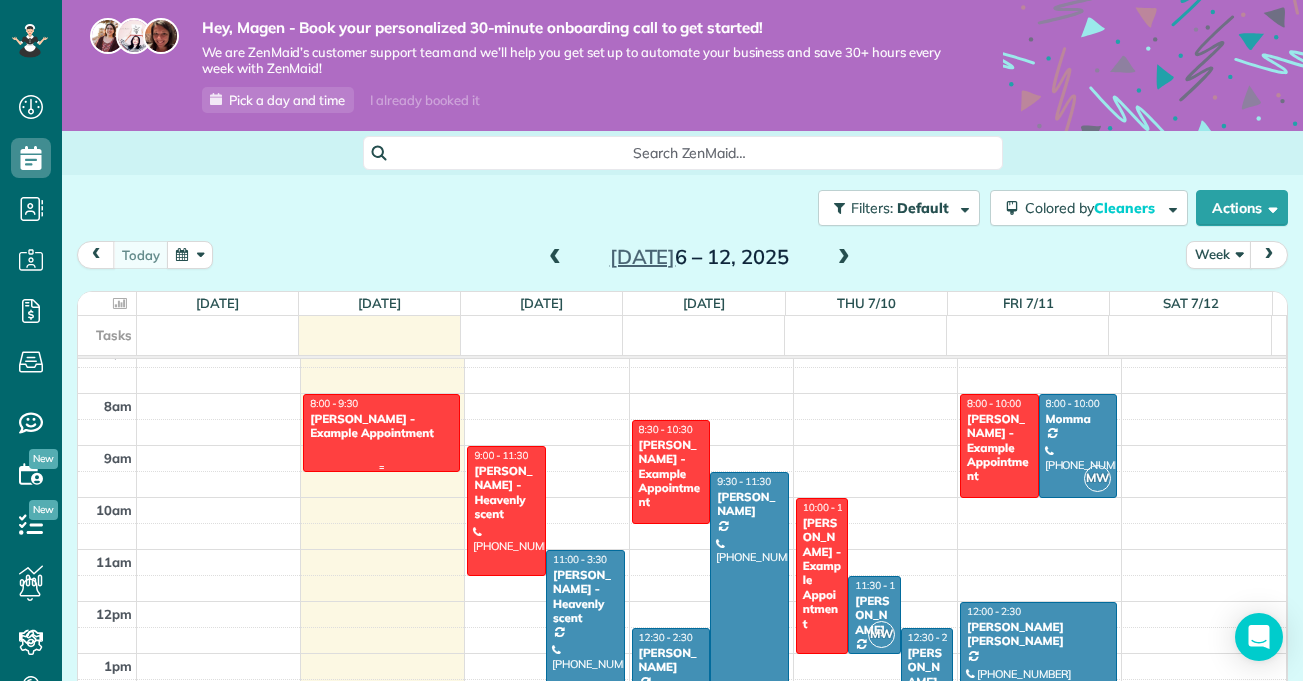 click at bounding box center (381, 433) 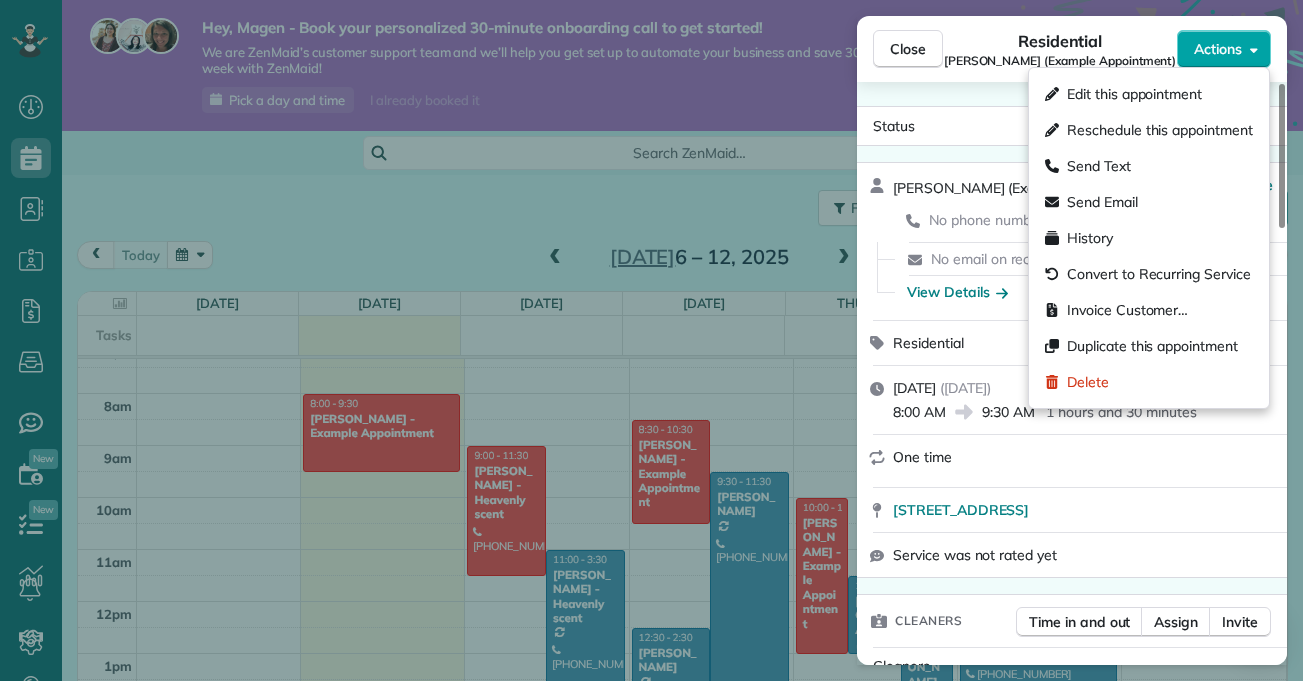 click on "Actions" at bounding box center [1218, 49] 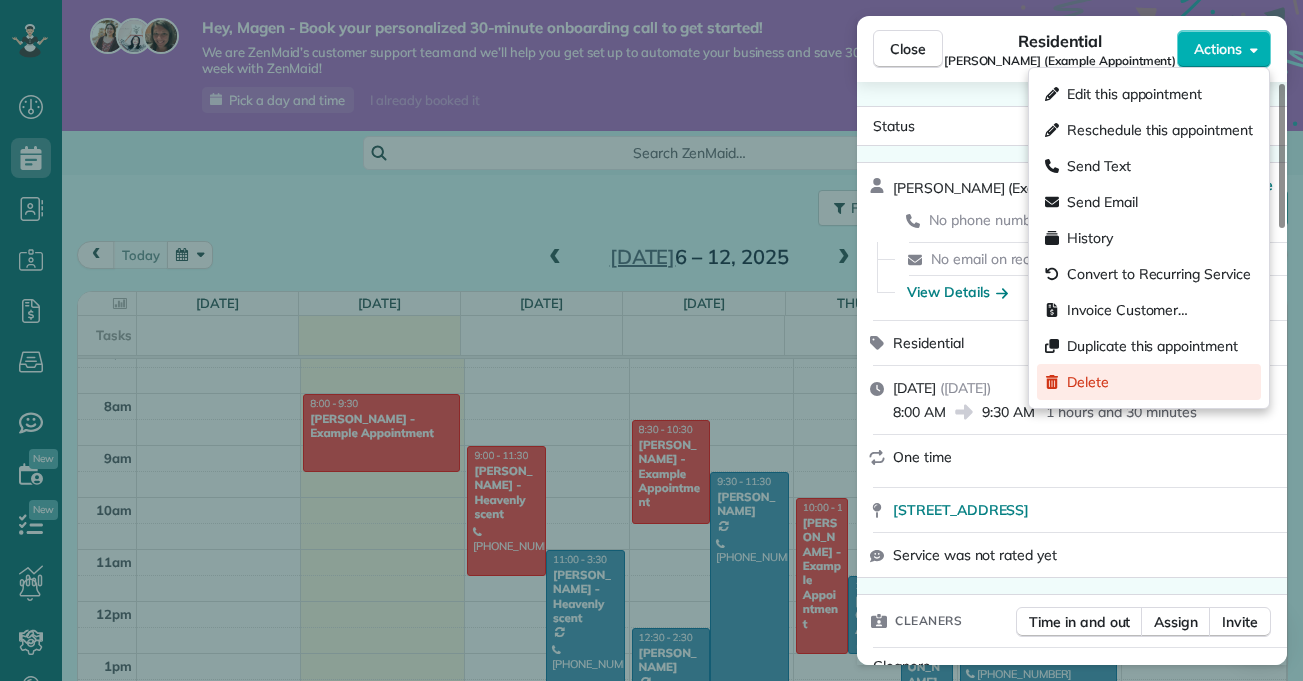 click on "Delete" at bounding box center (1088, 382) 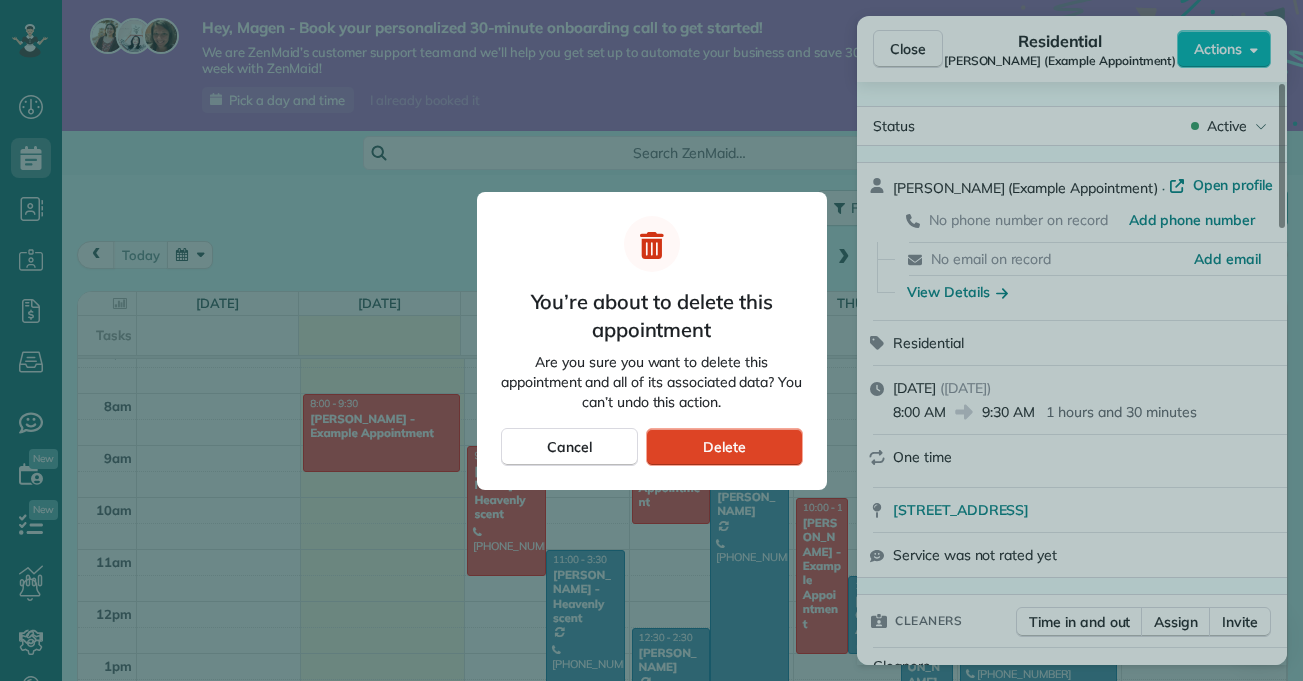 click on "Delete" at bounding box center [724, 447] 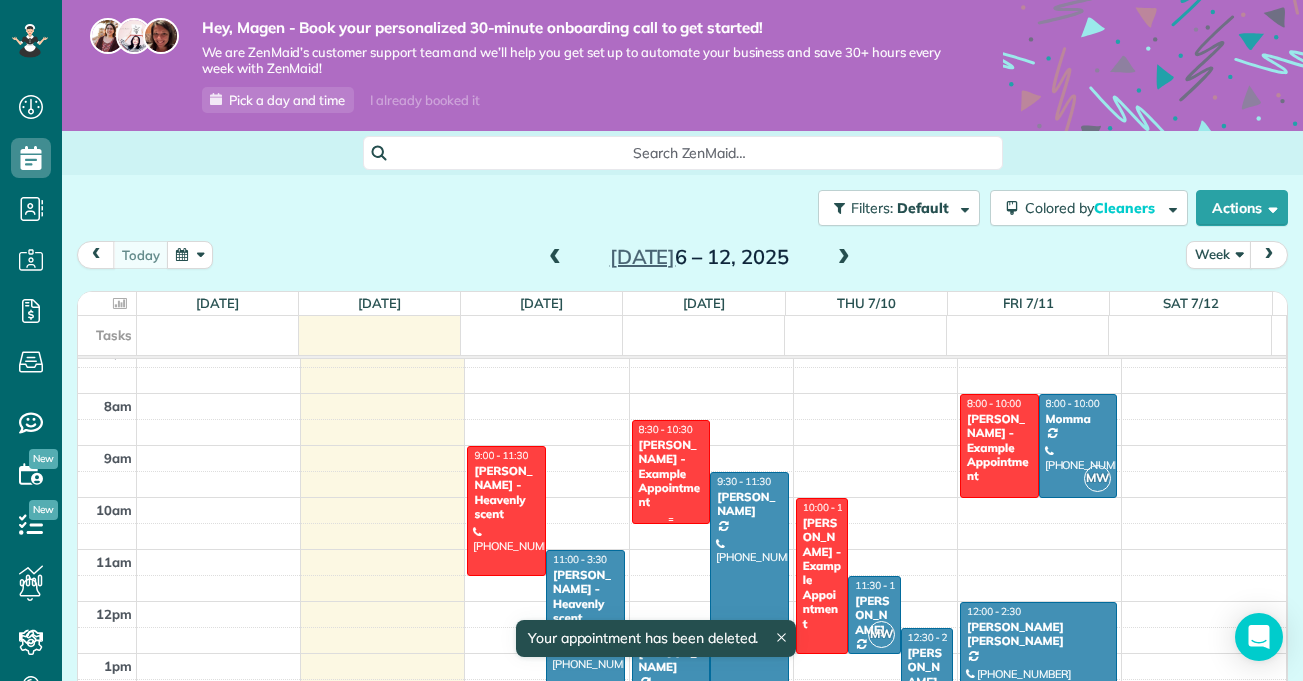 click on "Sharon Tinberg - Example Appointment" at bounding box center (671, 474) 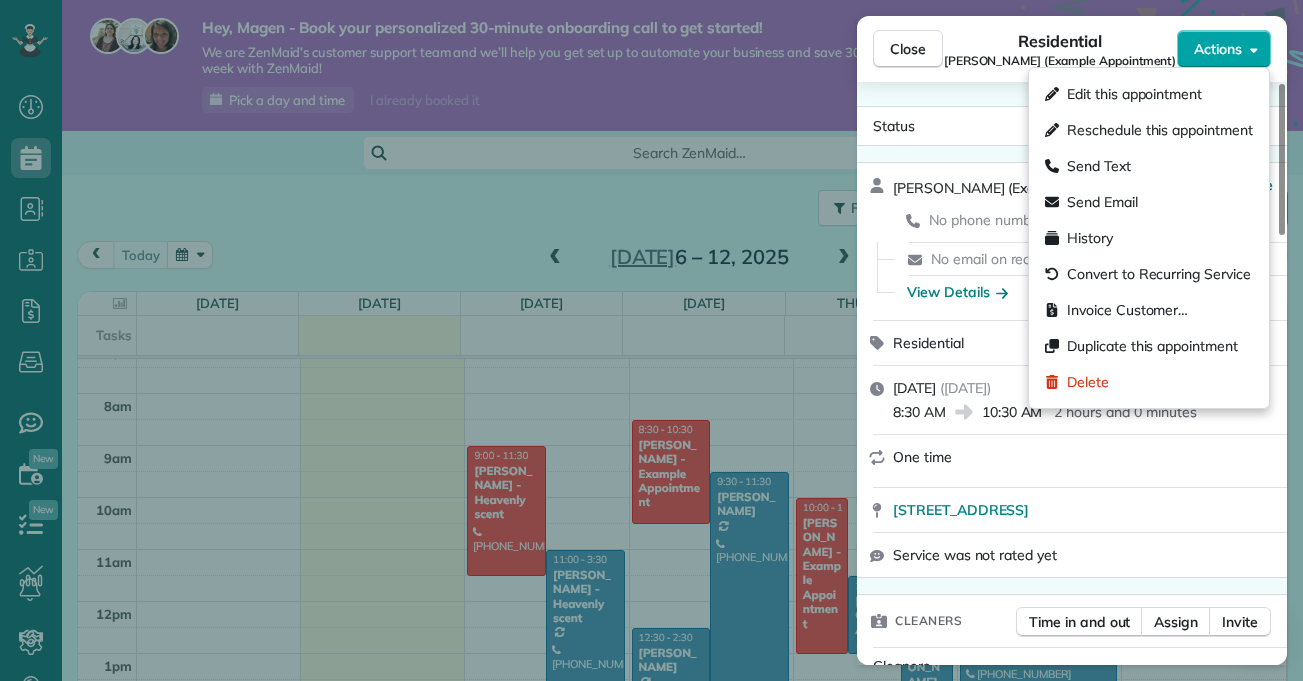 click on "Actions" at bounding box center [1218, 49] 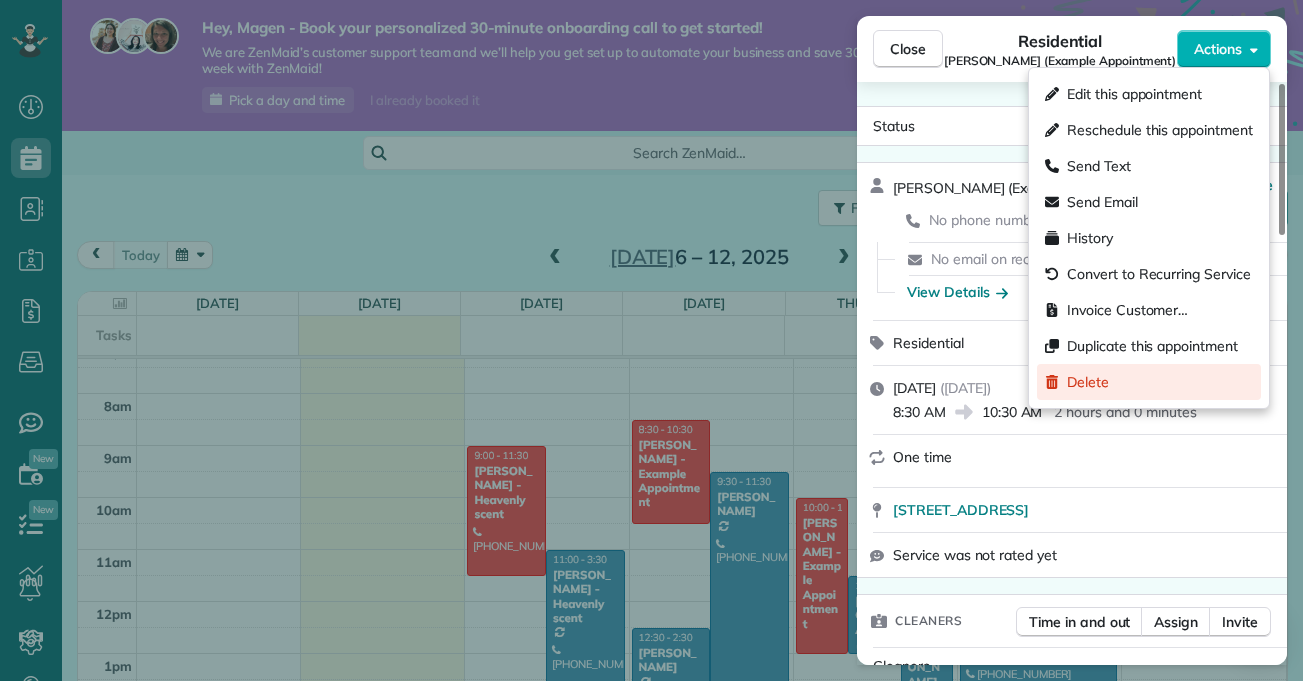 click on "Delete" at bounding box center [1088, 382] 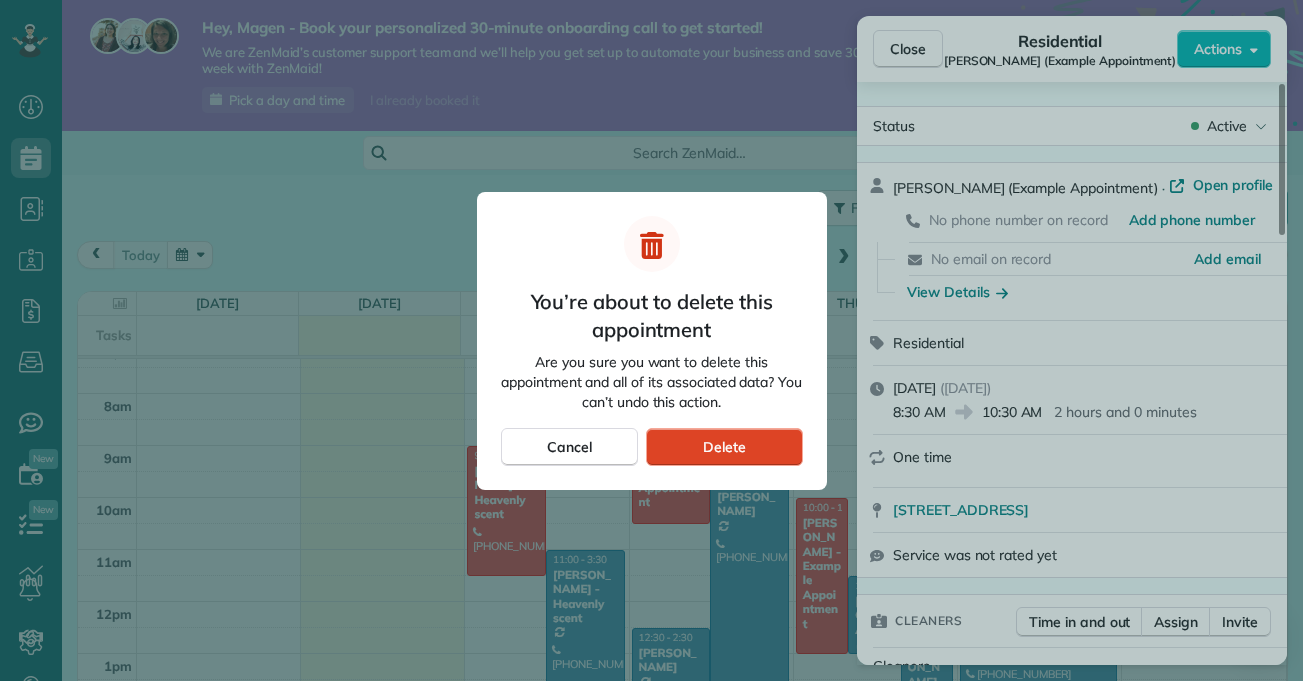 click on "Delete" at bounding box center (724, 447) 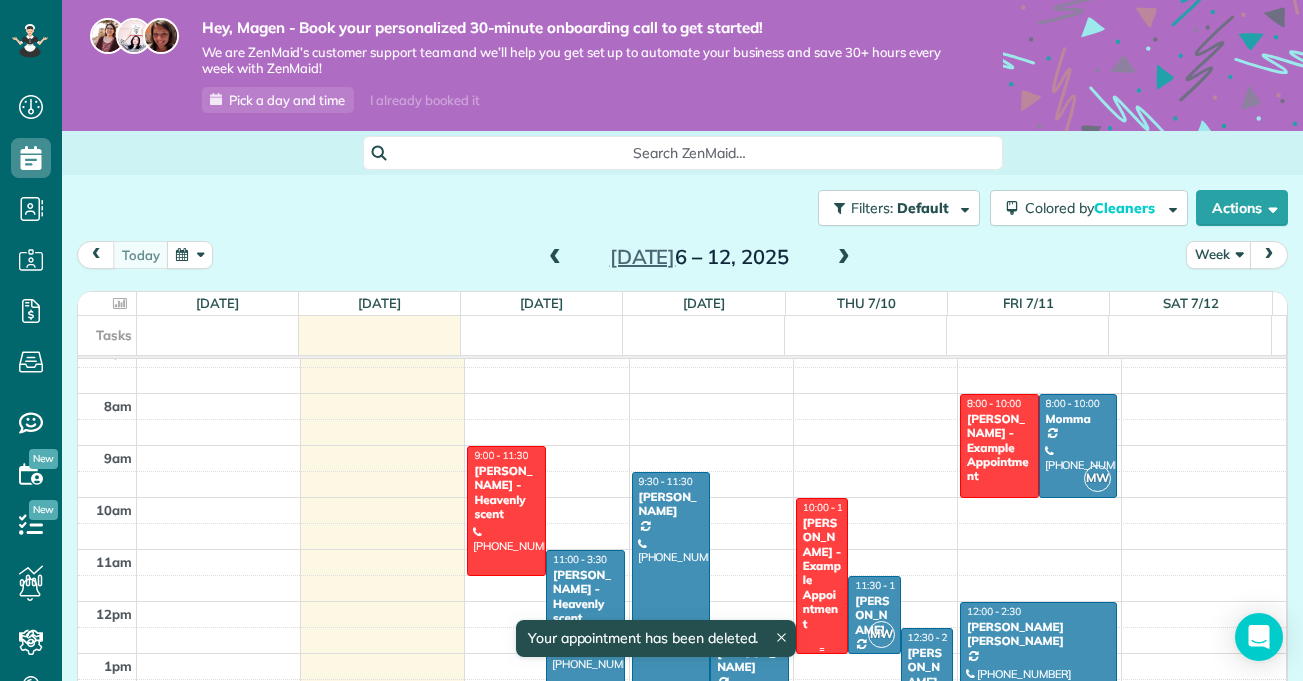 click on "Amar Ghose - Example Appointment" at bounding box center [822, 573] 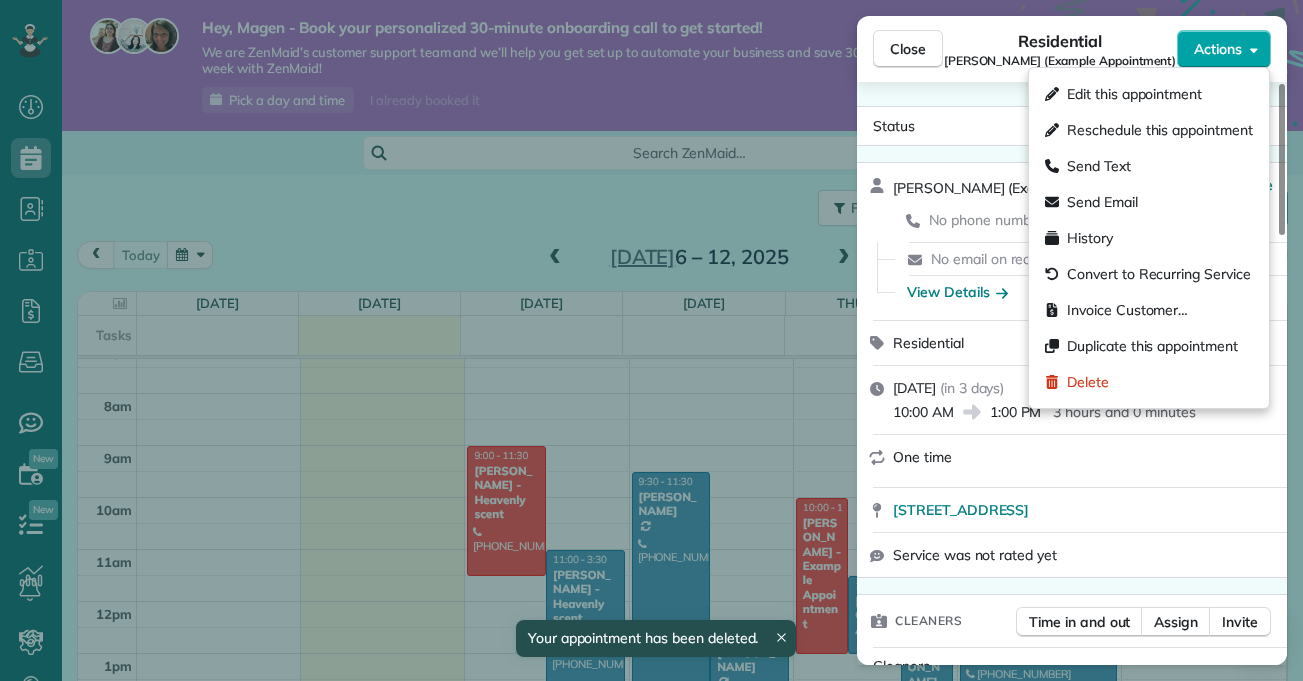 click on "Actions" at bounding box center (1224, 49) 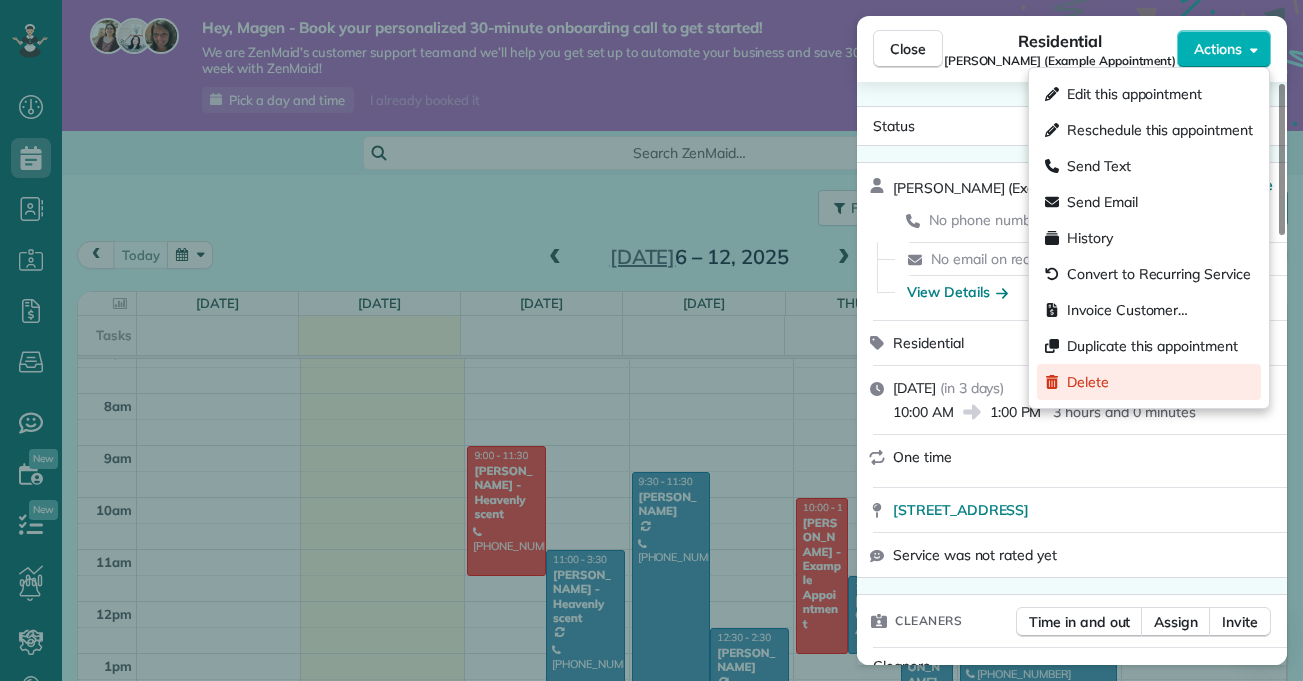 click on "Delete" at bounding box center (1088, 382) 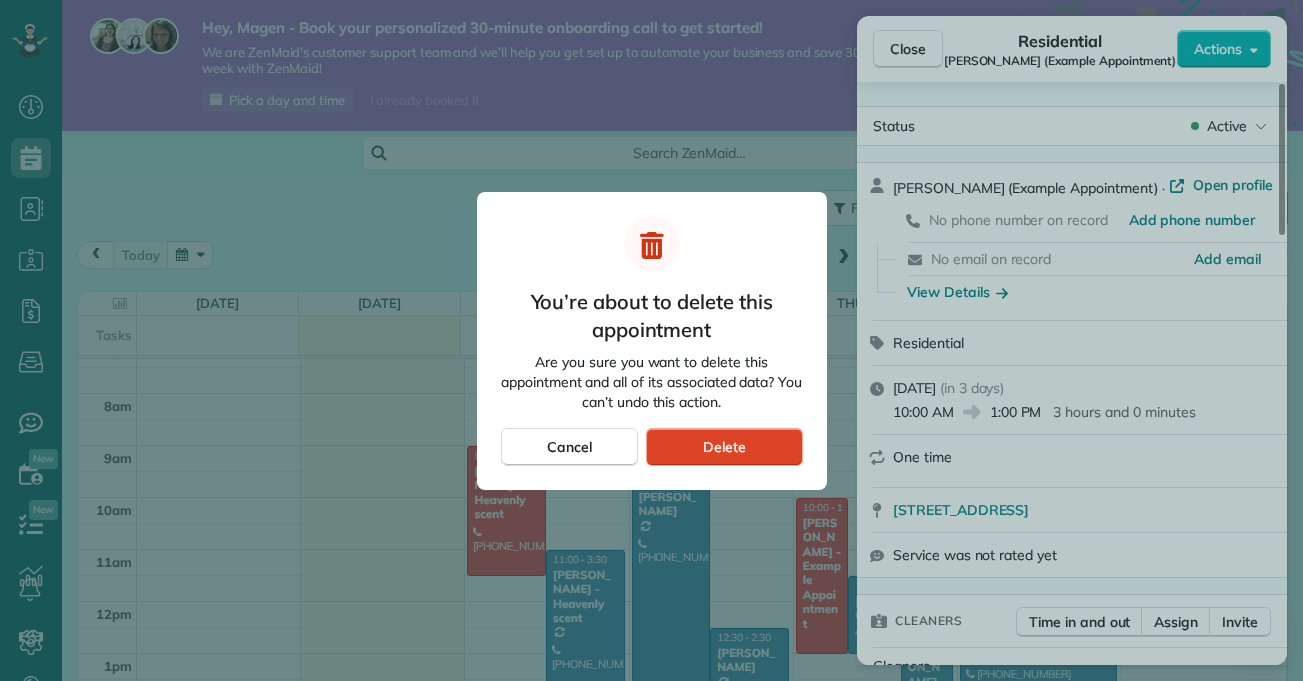 click on "Delete" at bounding box center (724, 447) 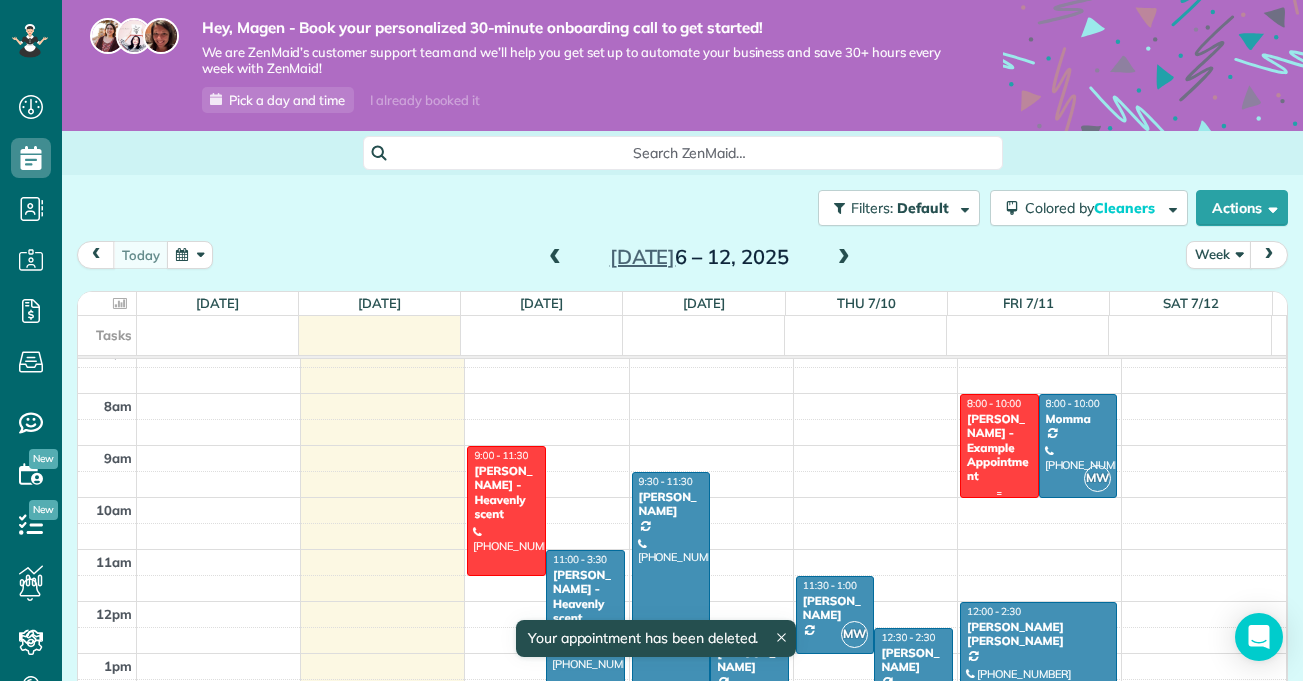 click on "Chris Schwab - Example Appointment" at bounding box center [999, 448] 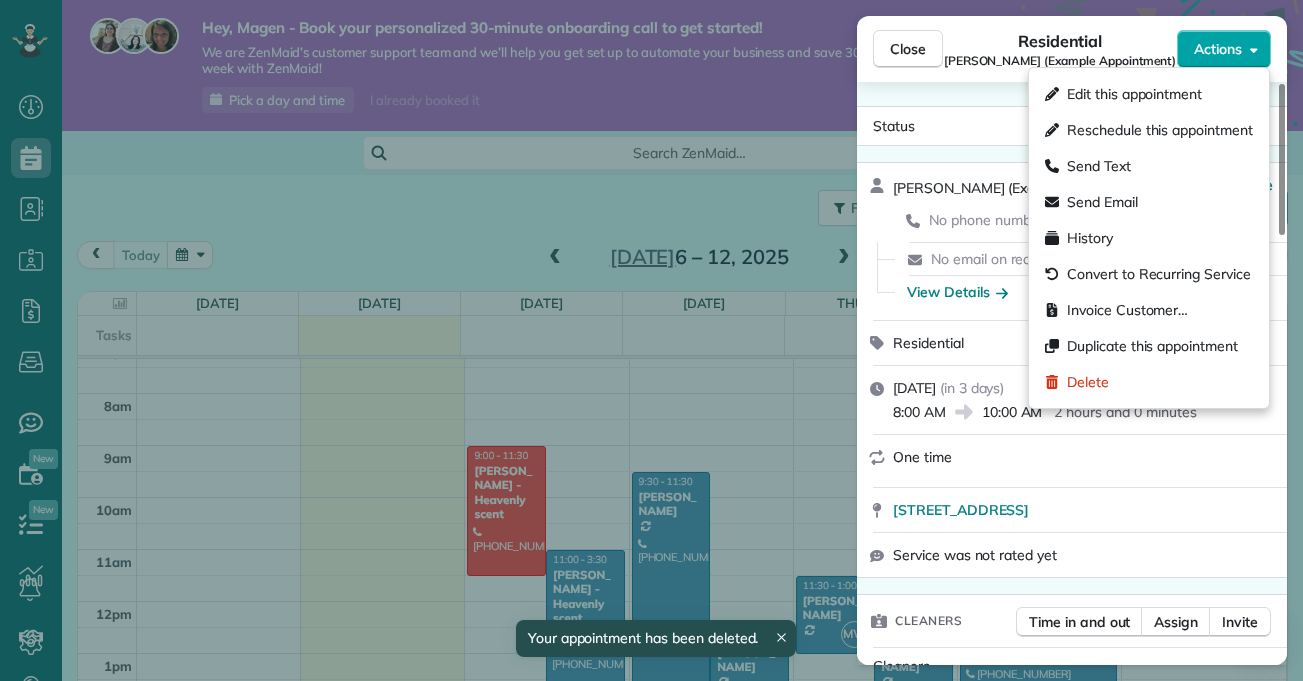 click on "Actions" at bounding box center [1218, 49] 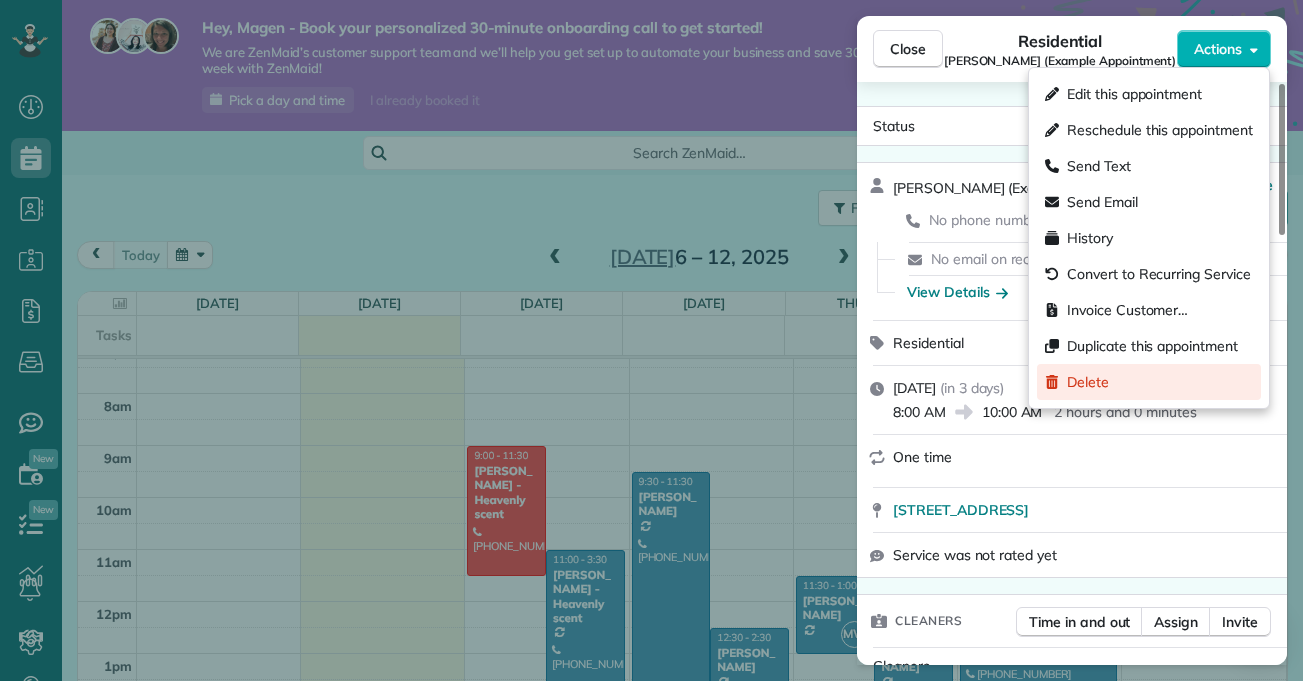 click on "Delete" at bounding box center (1088, 382) 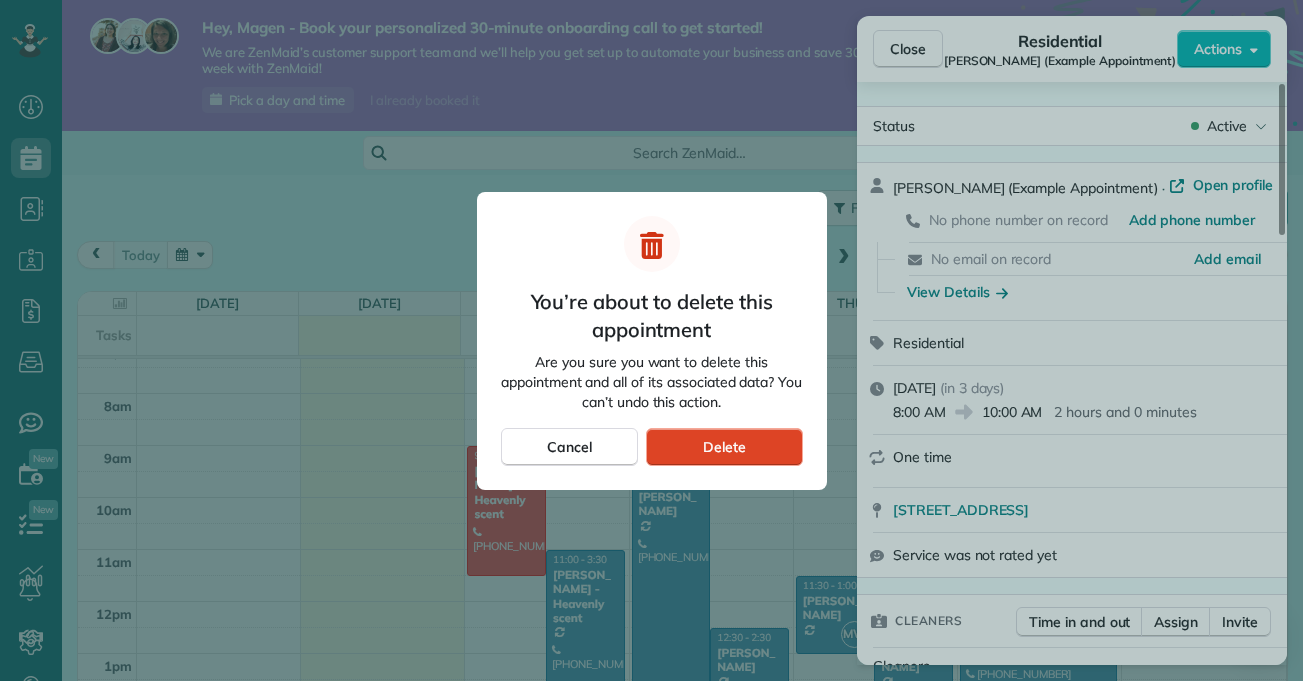 click on "Delete" at bounding box center (724, 447) 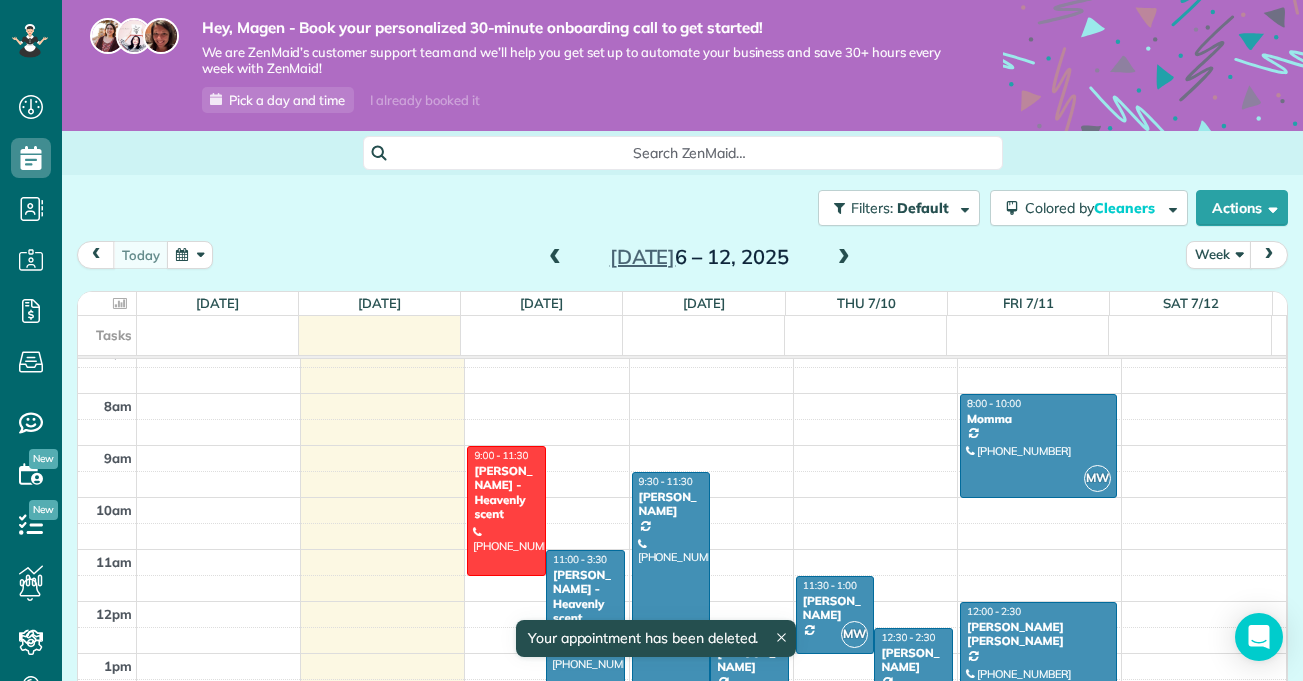 click on "Filters:   Default
Colored by  Cleaners
Color by Cleaner
Color by Team
Color by Status
Color by Recurrence
Color by Paid/Unpaid
Filters  Default
Schedule Changes
Actions
Create Appointment
Create Task
Clock In/Out
Send Work Orders
Print Route Sheets
Today's Emails/Texts
View Metrics" at bounding box center [682, 473] 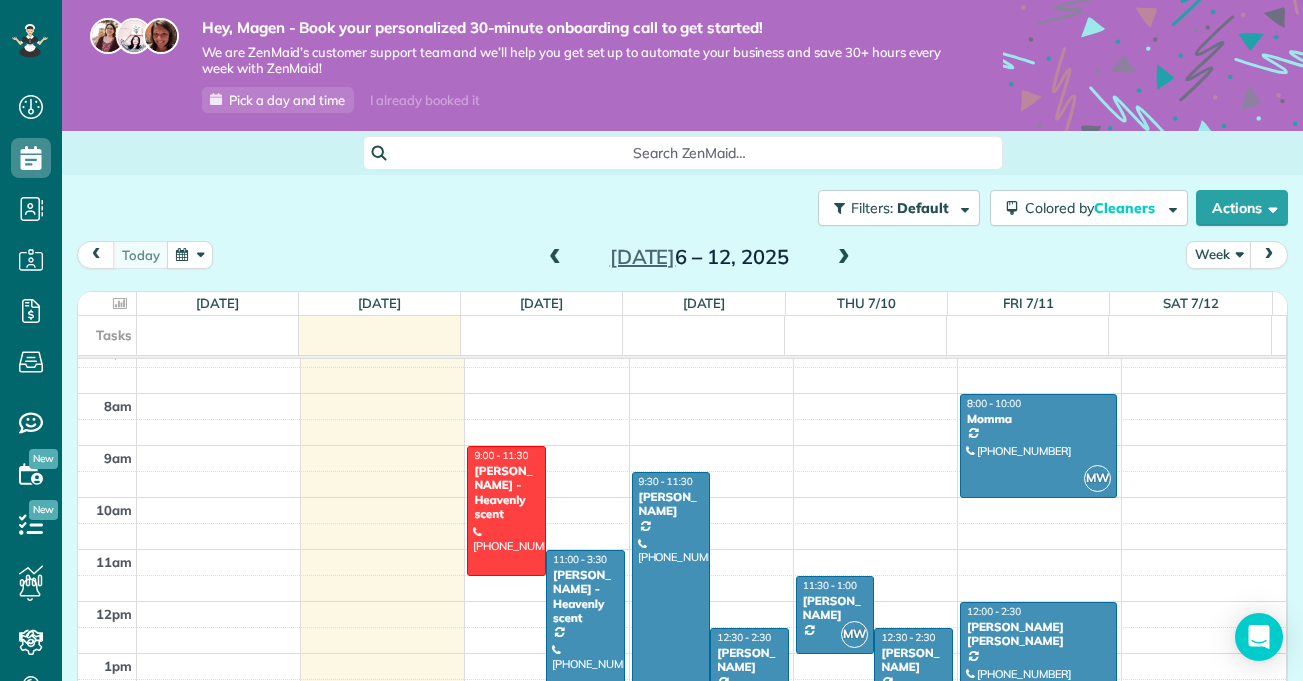 scroll, scrollTop: 157, scrollLeft: 0, axis: vertical 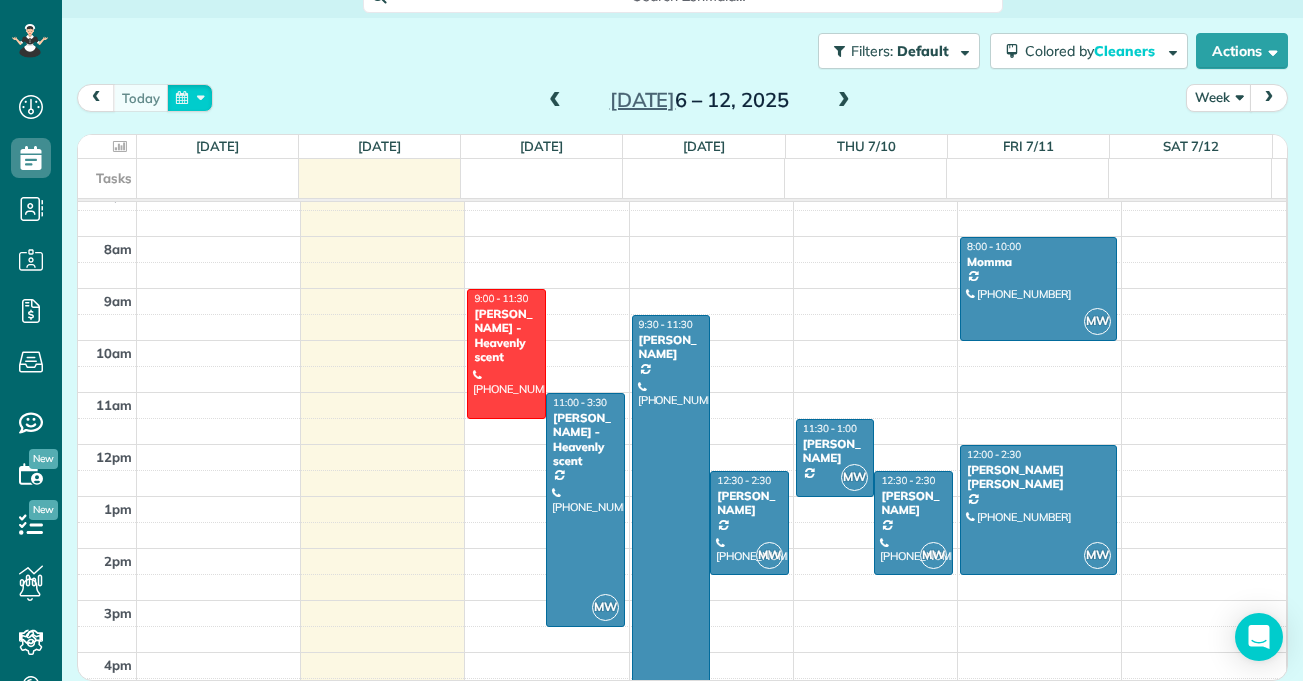 click at bounding box center [190, 97] 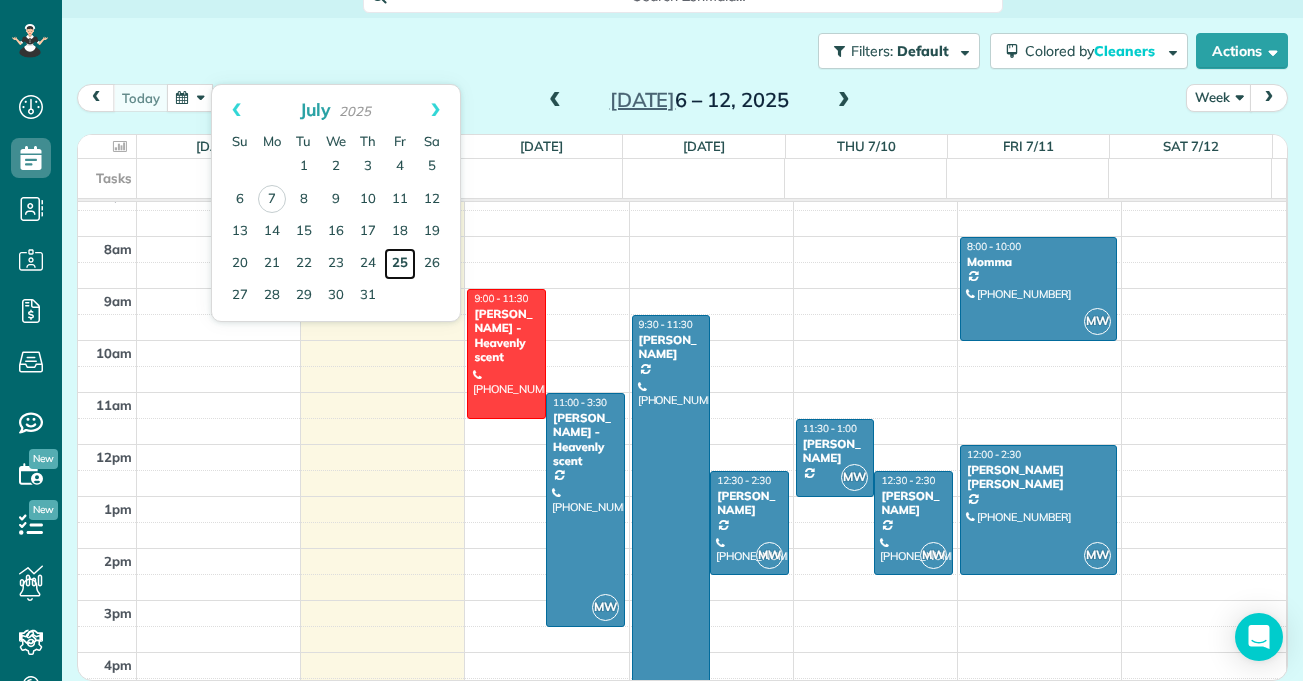 click on "25" at bounding box center (400, 264) 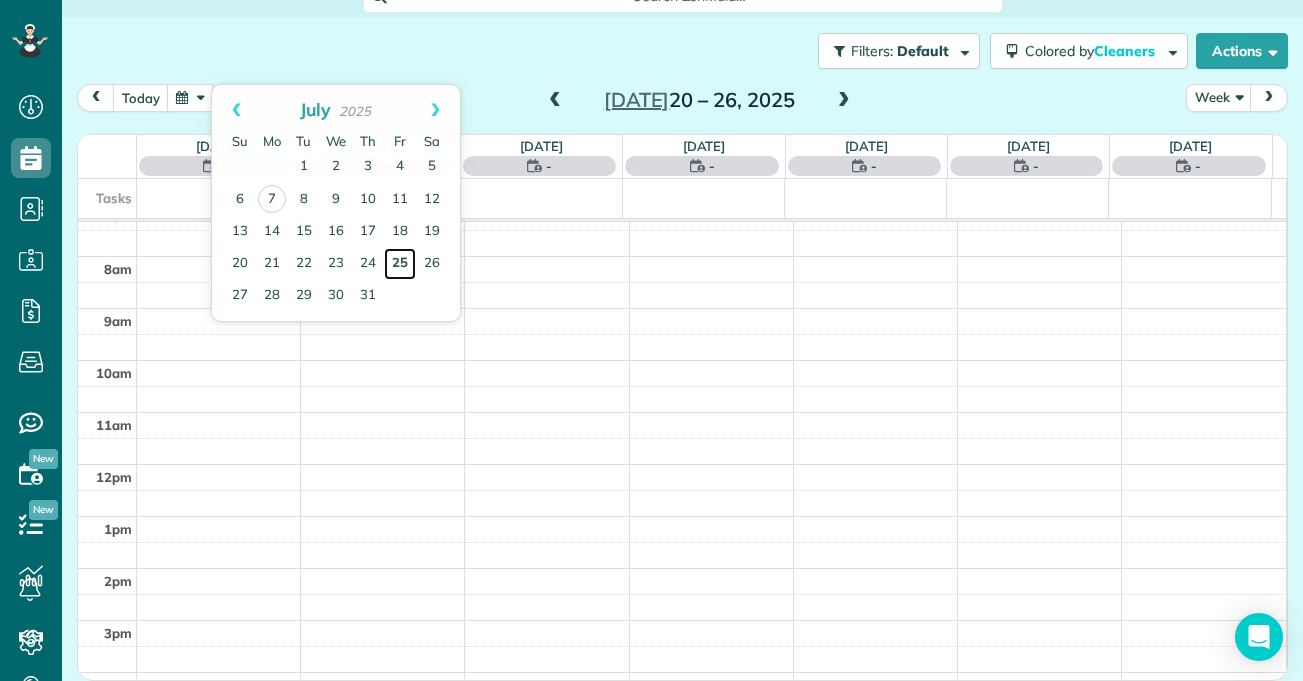 scroll, scrollTop: 365, scrollLeft: 0, axis: vertical 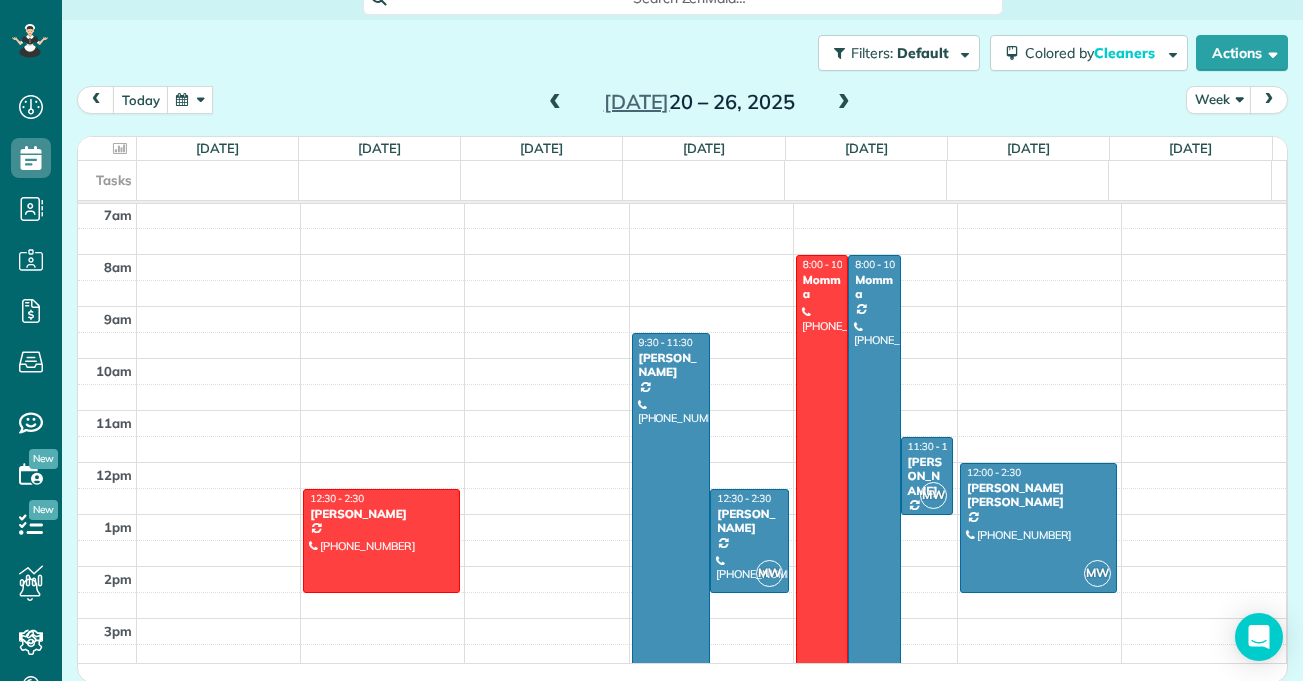 click at bounding box center (822, 632) 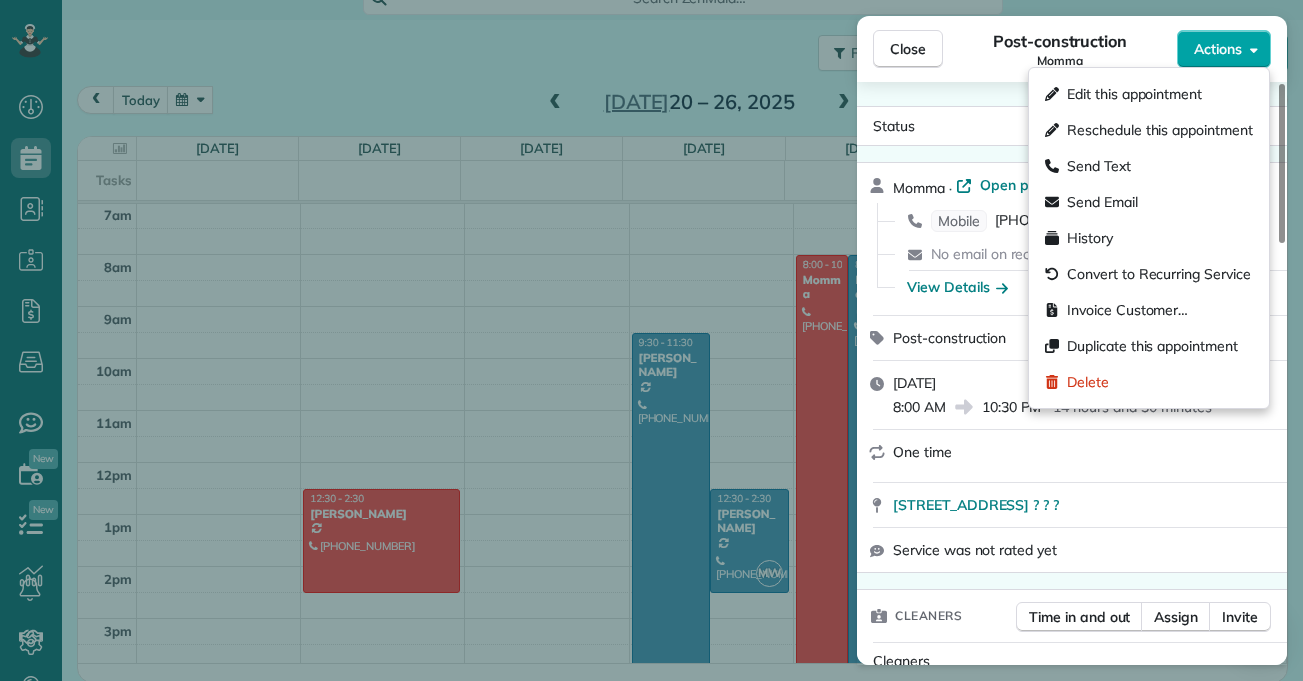 click on "Actions" at bounding box center [1224, 49] 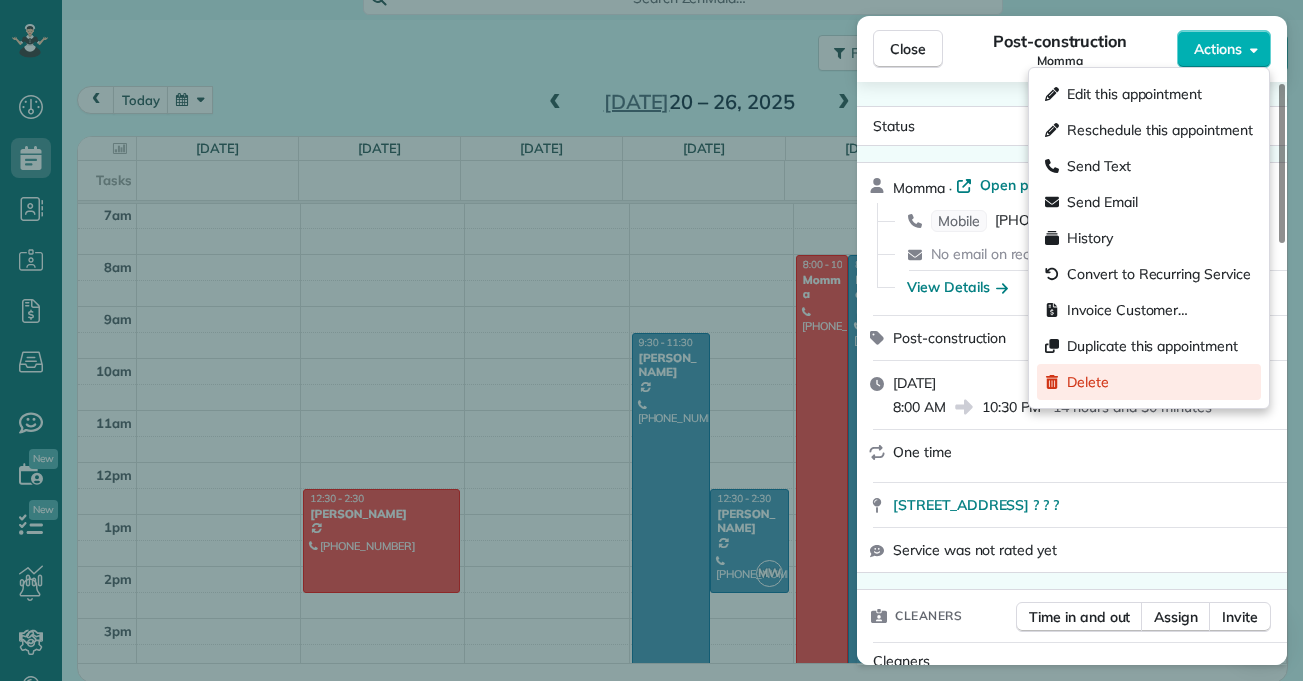 click on "Delete" at bounding box center [1088, 382] 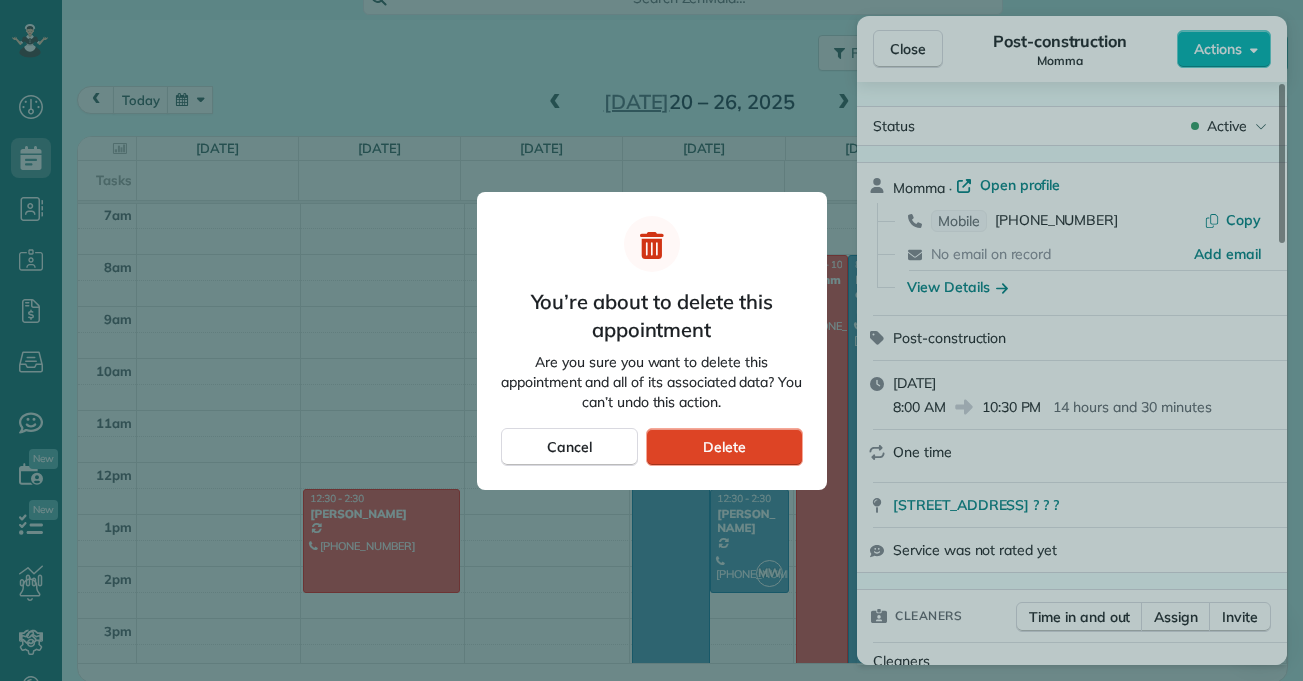 click on "Delete" at bounding box center (724, 447) 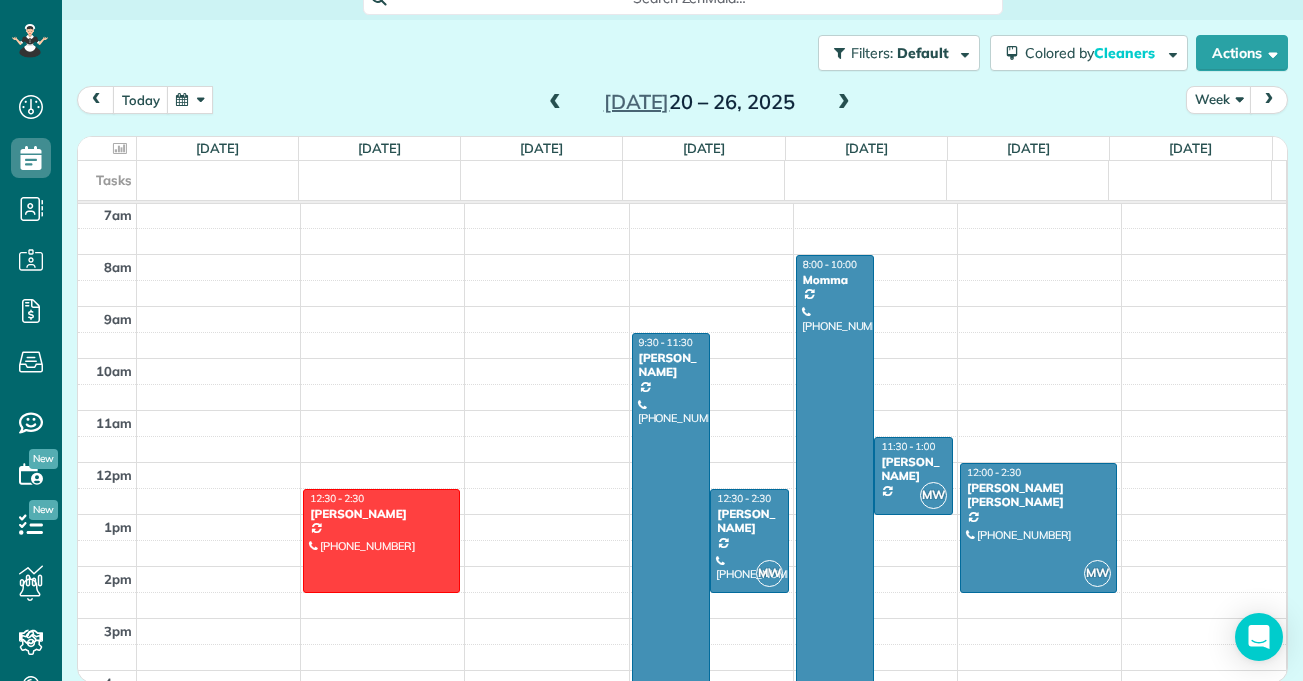 click at bounding box center (835, 619) 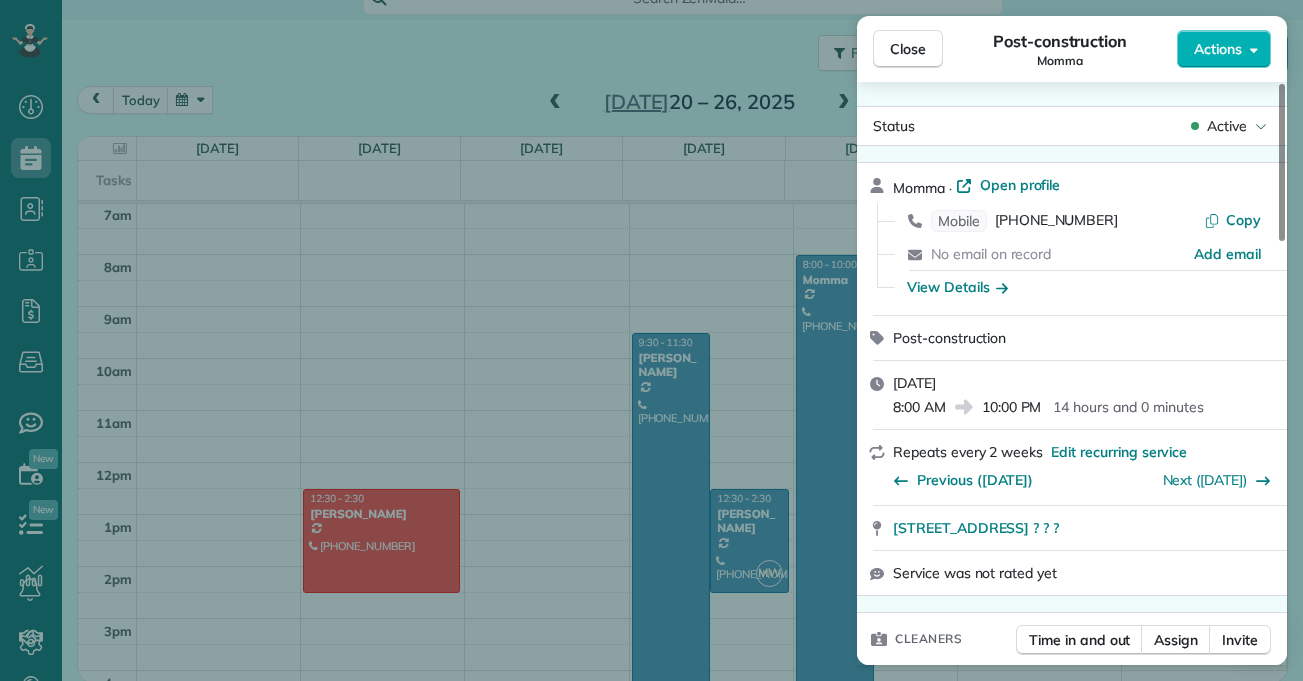 click on "Thursday, July 24, 2025" at bounding box center [914, 383] 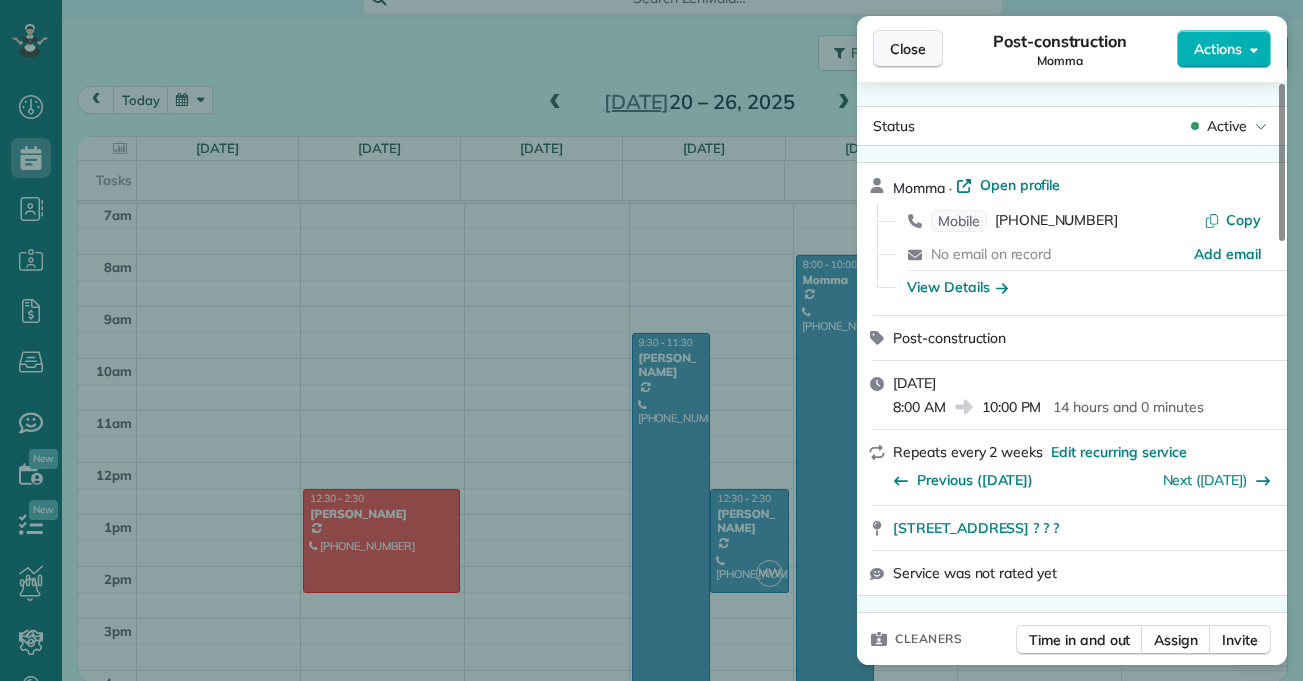 click on "Close" at bounding box center (908, 49) 